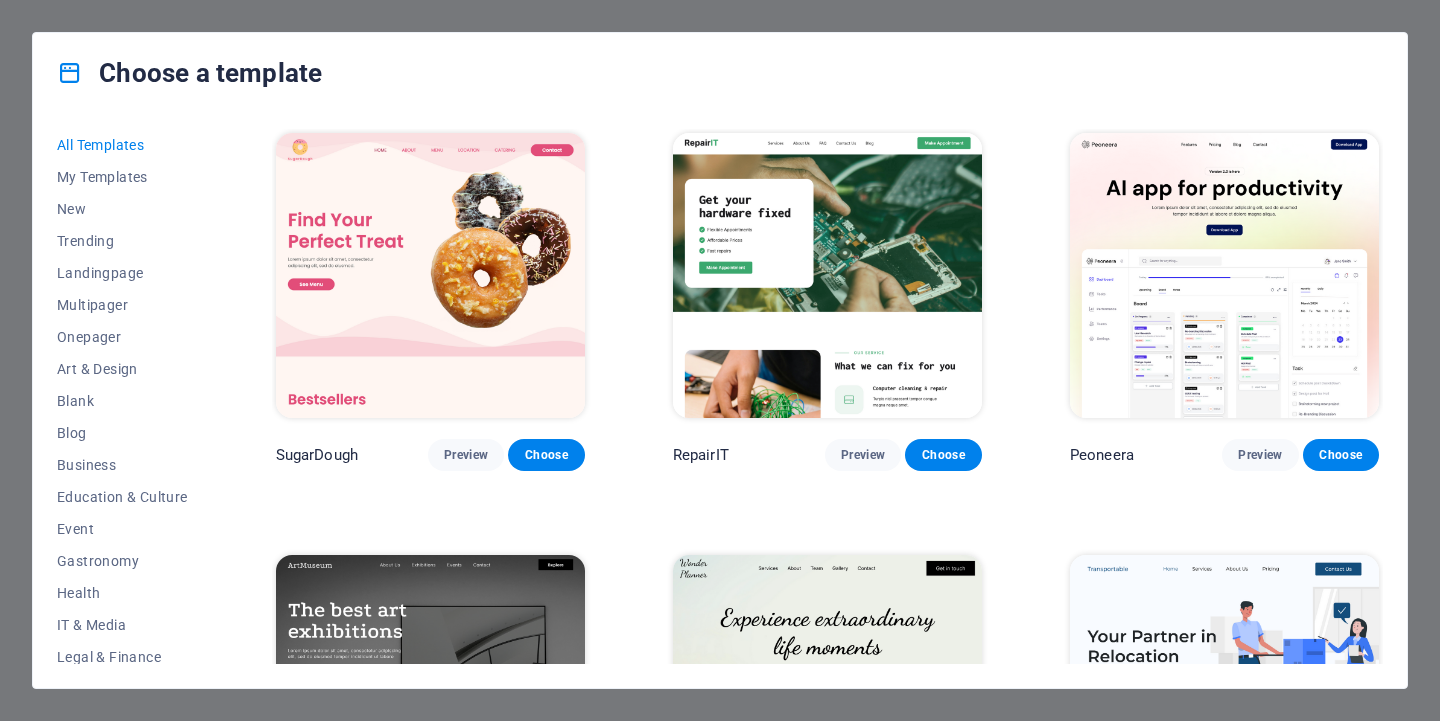 scroll, scrollTop: 0, scrollLeft: 0, axis: both 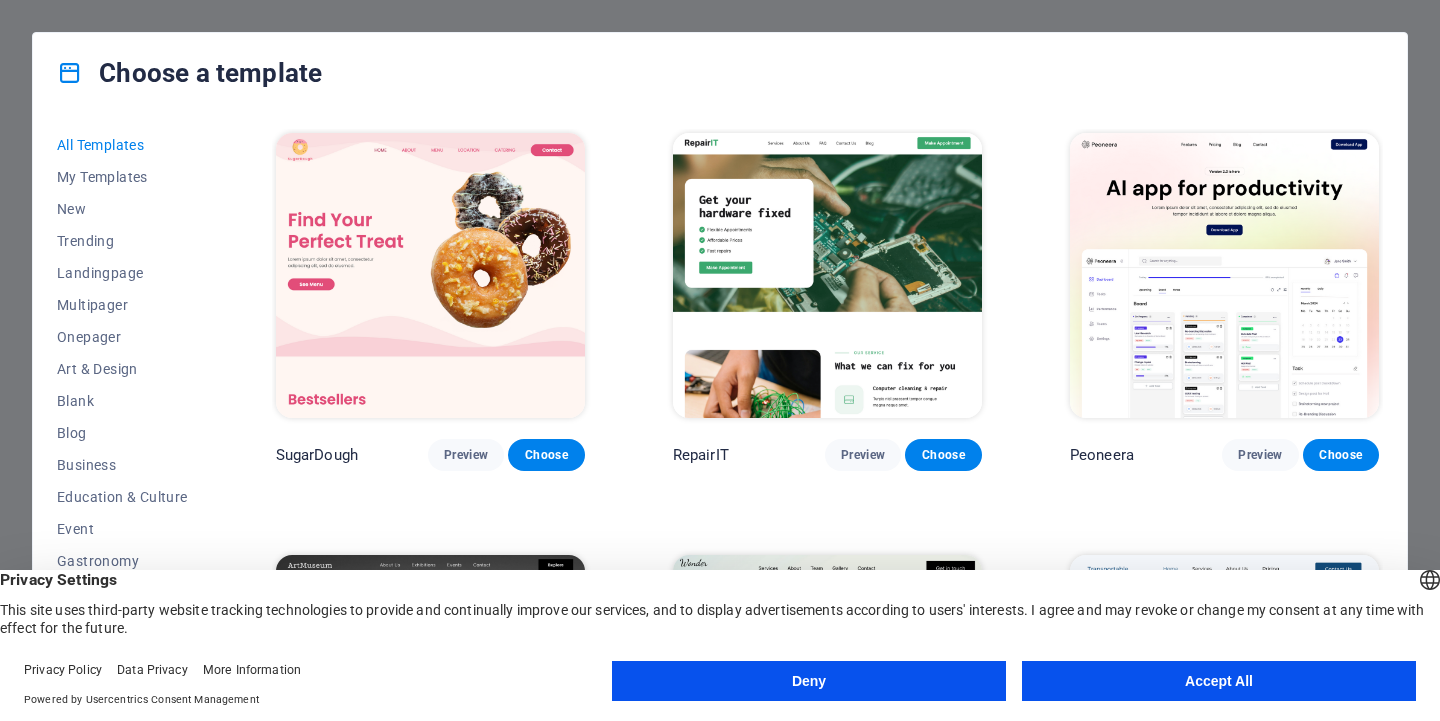 click on "Accept All" at bounding box center [1219, 681] 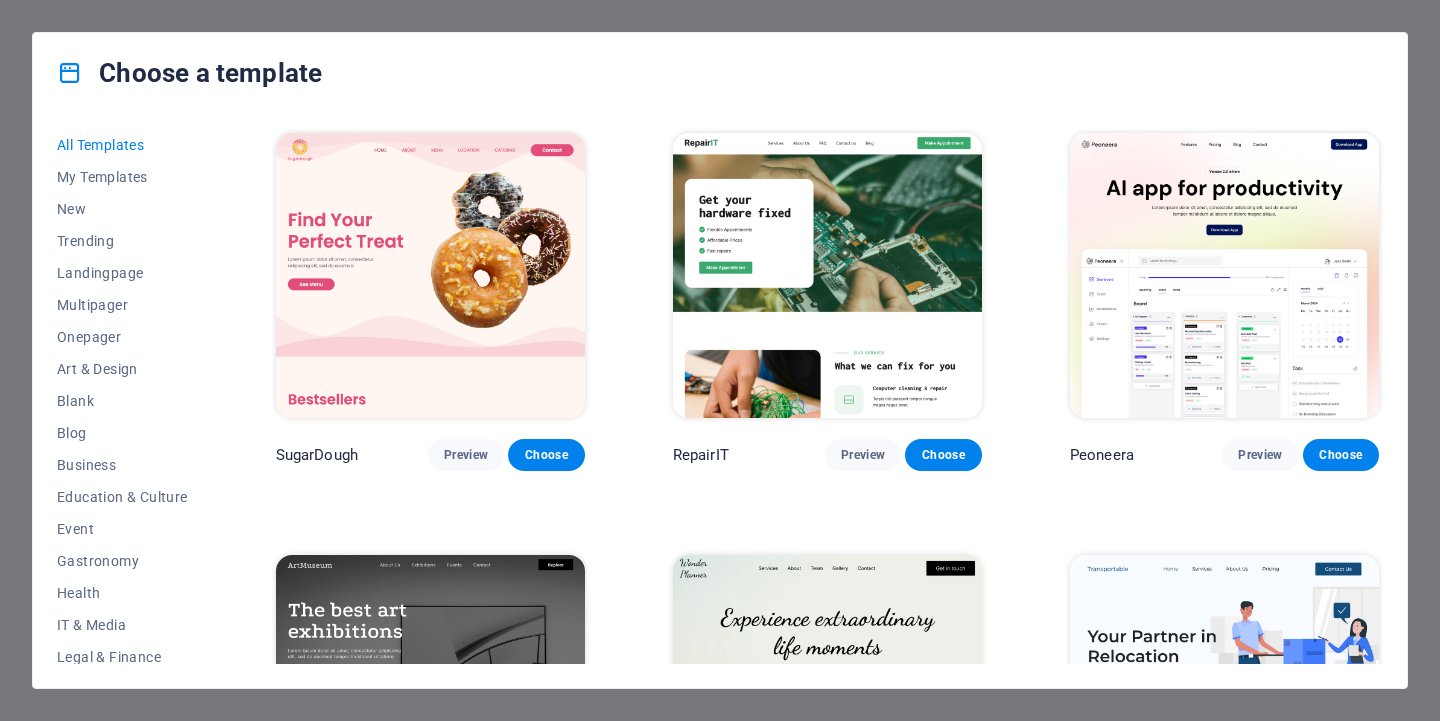 click on "Choose a template All Templates My Templates New Trending Landingpage Multipager Onepager Art & Design Blank Blog Business Education & Culture Event Gastronomy Health IT & Media Legal & Finance Non-Profit Performance Portfolio Services Sports & Beauty Trades Travel Wireframe SugarDough Preview Choose RepairIT Preview Choose Peoneera Preview Choose Art Museum Preview Choose Wonder Planner Preview Choose Transportable Preview Choose S&L Preview Choose WePaint Preview Choose Eco-Con Preview Choose MeetUp Preview Choose Help & Care Preview Choose Podcaster Preview Choose Academix Preview Choose BIG Barber Shop Preview Choose Health & Food Preview Choose UrbanNest Interiors Preview Choose Green Change Preview Choose The Beauty Temple Preview Choose WeTrain Preview Choose Cleaner Preview Choose Johanna James Preview Choose Delicioso Preview Choose Dream Garden Preview Choose LumeDeAqua Preview Choose Pets Care Preview Choose SafeSpace Preview Choose Midnight Rain Bar Preview Choose Drive Preview Choose Estator Yoga" at bounding box center [720, 360] 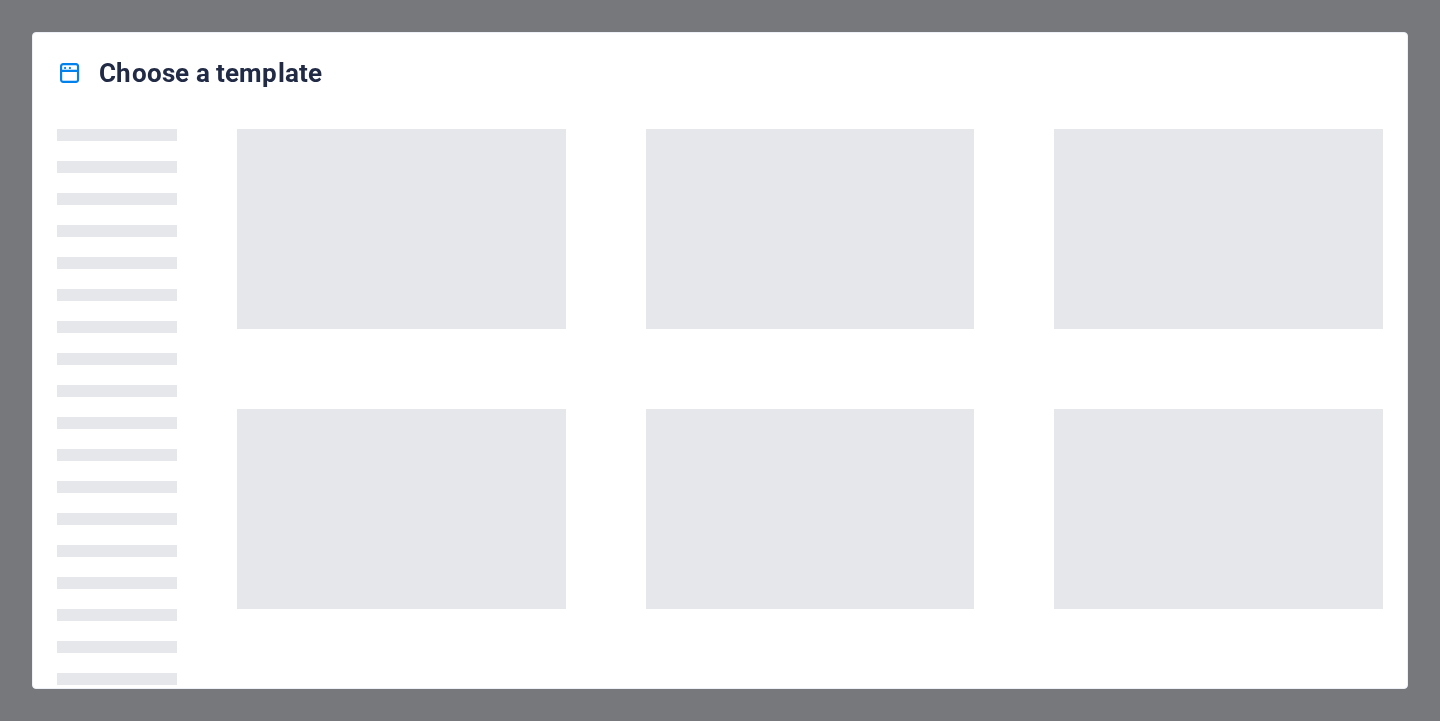 scroll, scrollTop: 0, scrollLeft: 0, axis: both 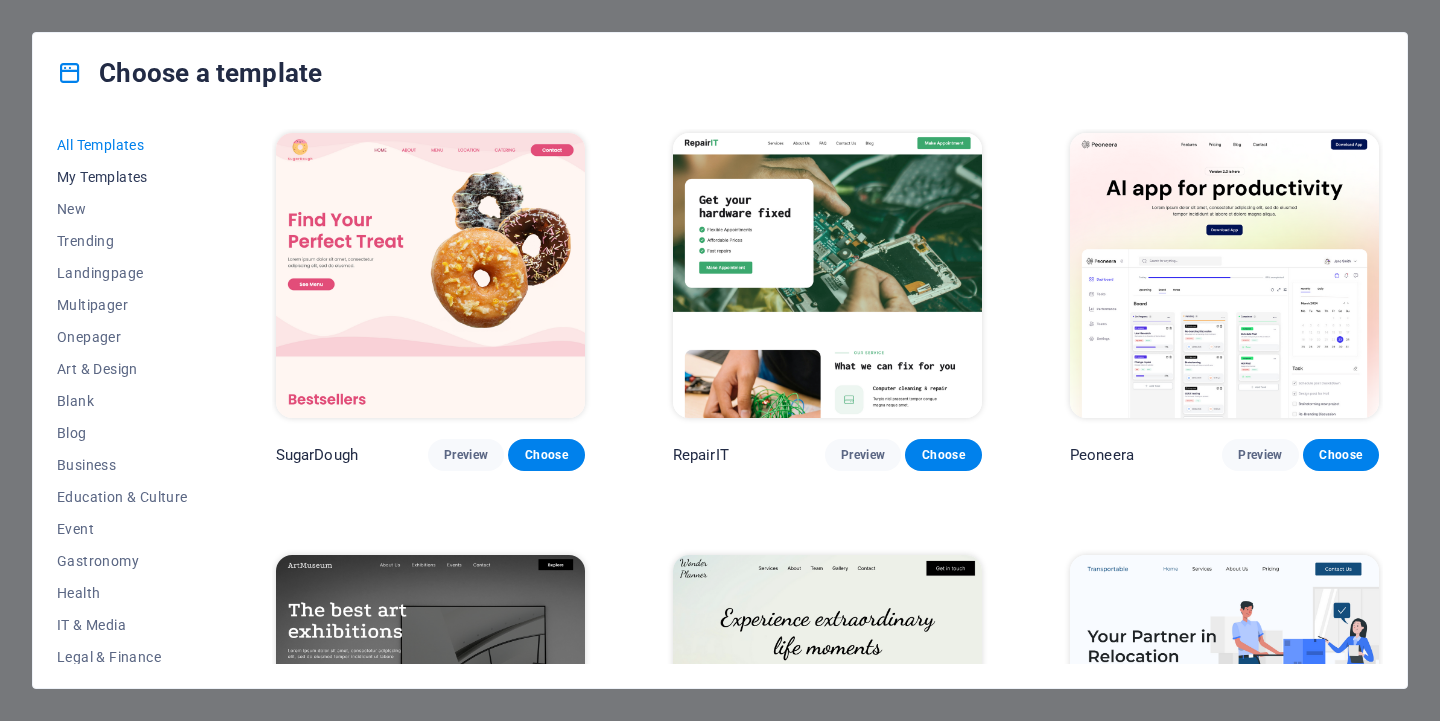 click on "My Templates" at bounding box center [122, 177] 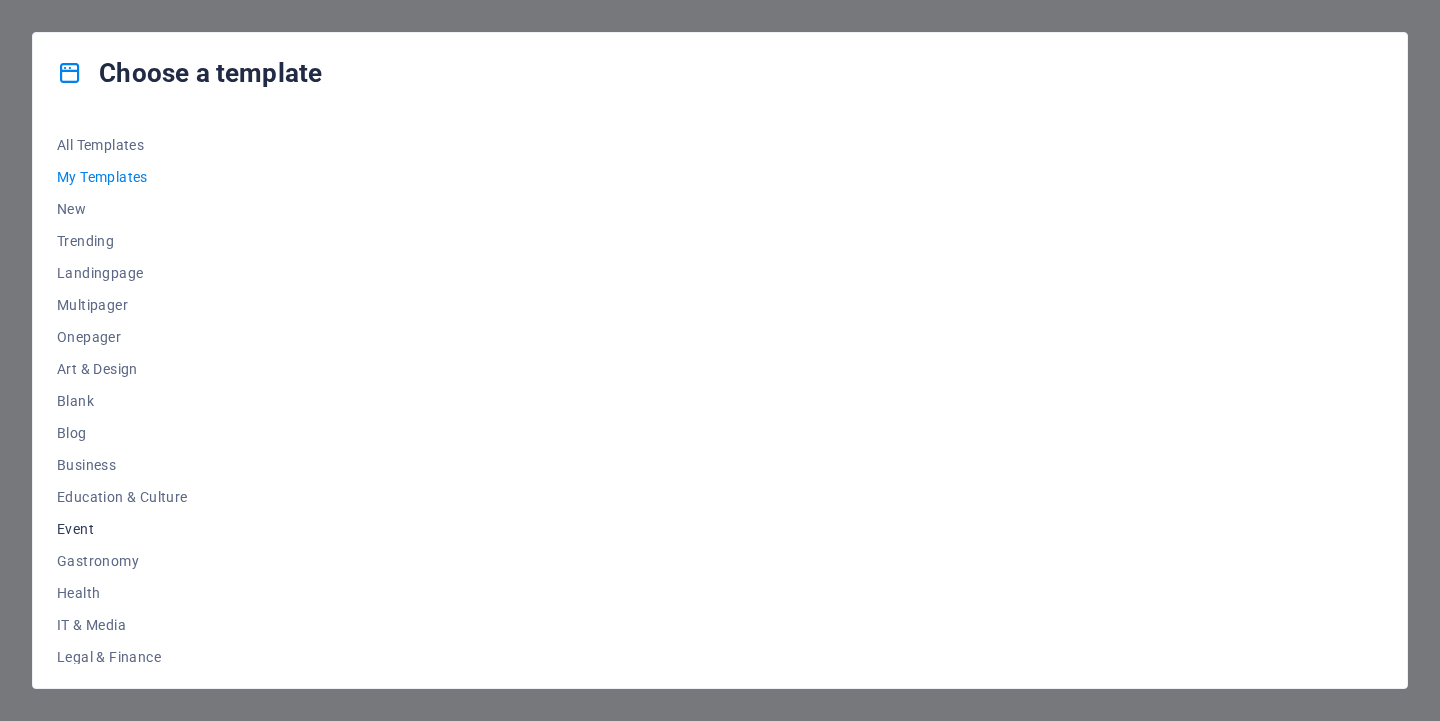 scroll, scrollTop: 0, scrollLeft: 0, axis: both 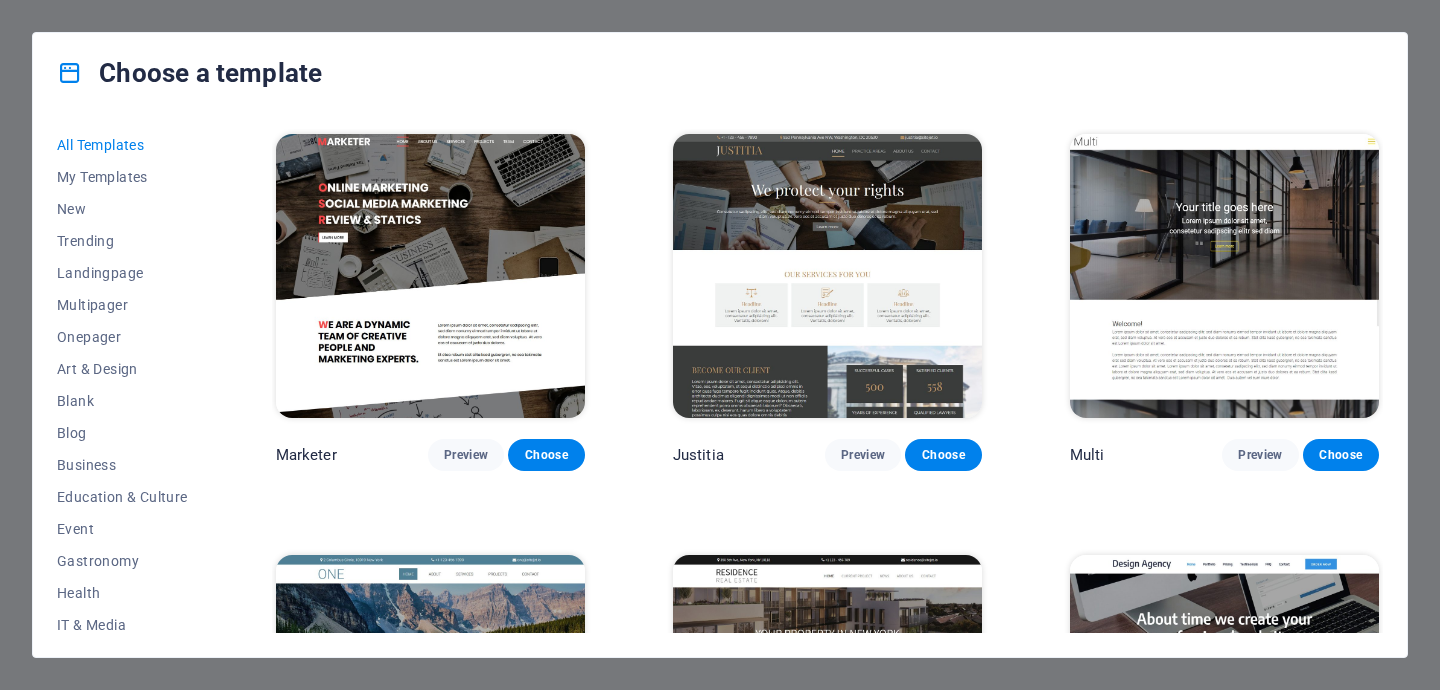 click on "Choose a template All Templates My Templates New Trending Landingpage Multipager Onepager Art & Design Blank Blog Business Education & Culture Event Gastronomy Health IT & Media Legal & Finance Non-Profit Performance Portfolio Services Sports & Beauty Trades Travel Wireframe SugarDough Preview Choose RepairIT Preview Choose Peoneera Preview Choose Art Museum Preview Choose Wonder Planner Preview Choose Transportable Preview Choose S&L Preview Choose WePaint Preview Choose Eco-Con Preview Choose MeetUp Preview Choose Help & Care Preview Choose Podcaster Preview Choose Academix Preview Choose BIG Barber Shop Preview Choose Health & Food Preview Choose UrbanNest Interiors Preview Choose Green Change Preview Choose The Beauty Temple Preview Choose WeTrain Preview Choose Cleaner Preview Choose Johanna James Preview Choose Delicioso Preview Choose Dream Garden Preview Choose LumeDeAqua Preview Choose Pets Care Preview Choose SafeSpace Preview Choose Midnight Rain Bar Preview Choose Drive Preview Choose Estator Yoga" at bounding box center (720, 345) 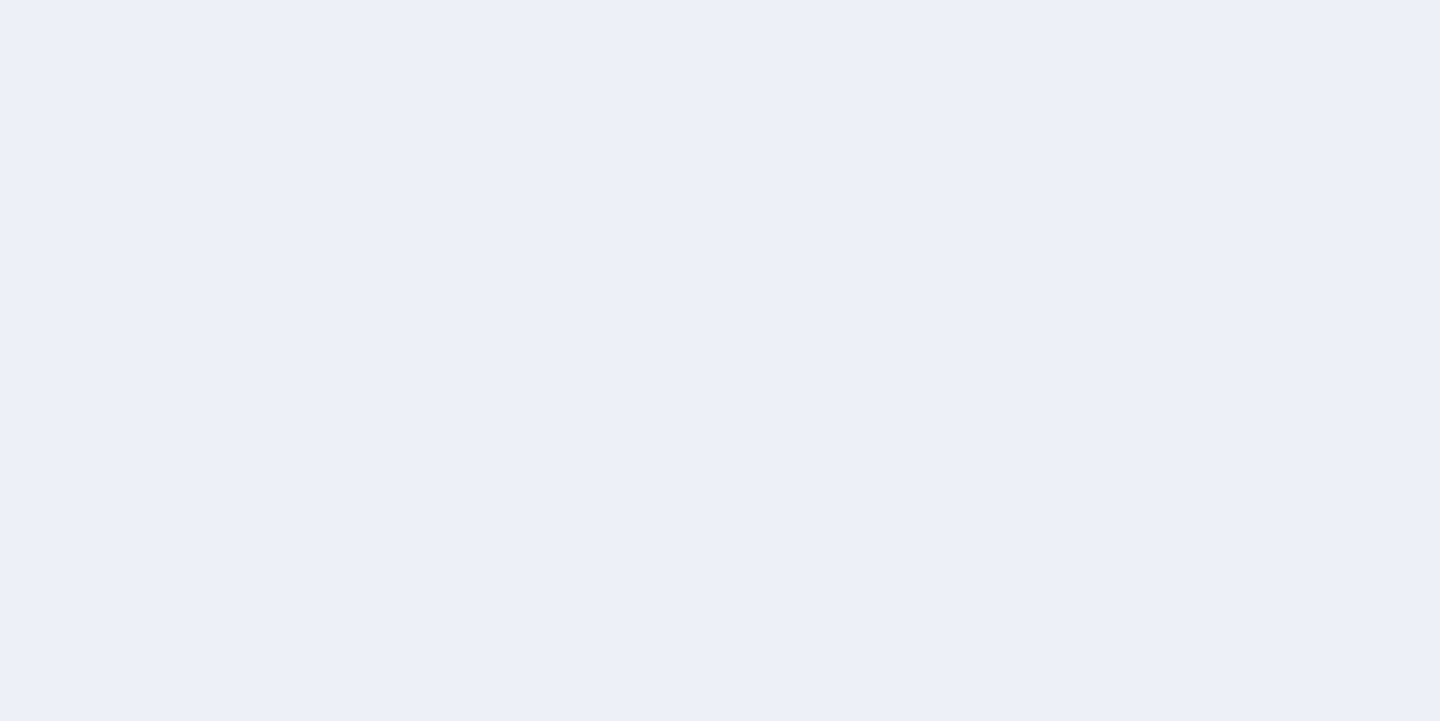 scroll, scrollTop: 0, scrollLeft: 0, axis: both 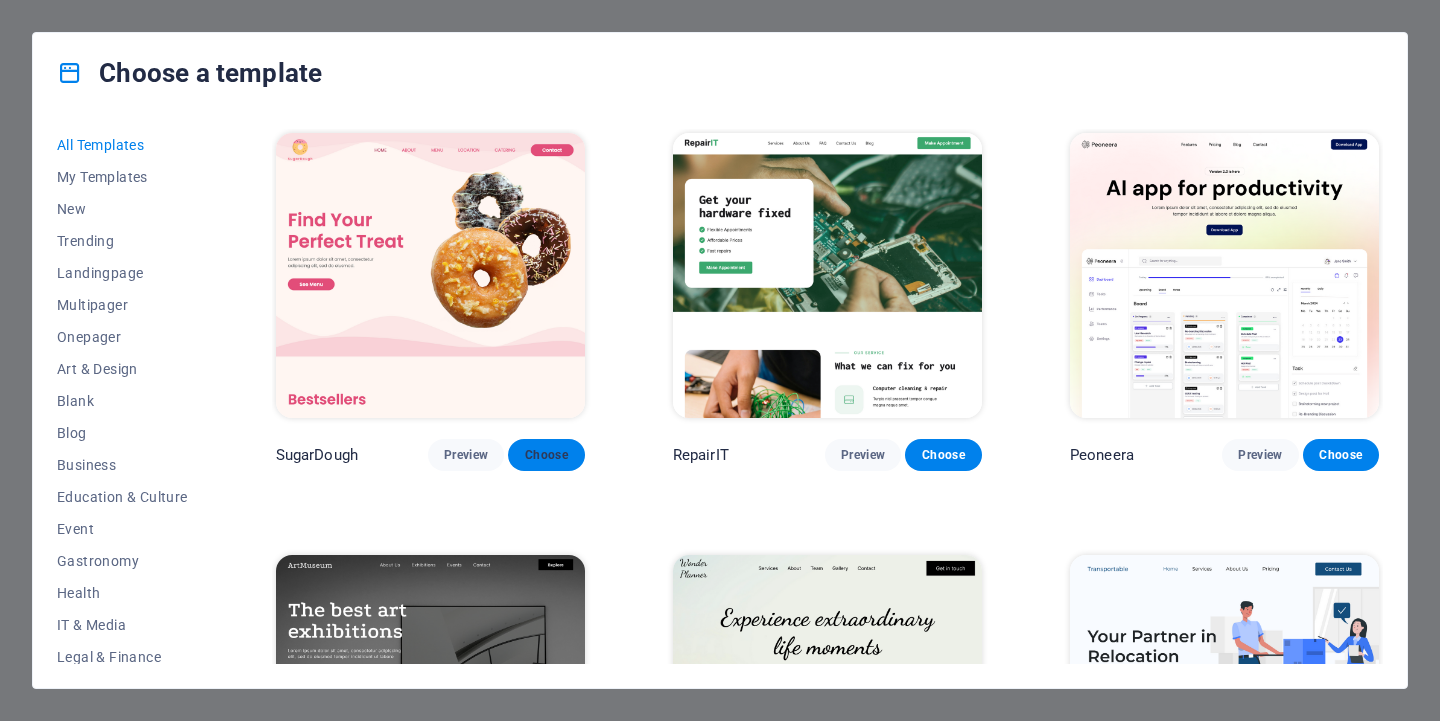 click on "Choose" at bounding box center (546, 455) 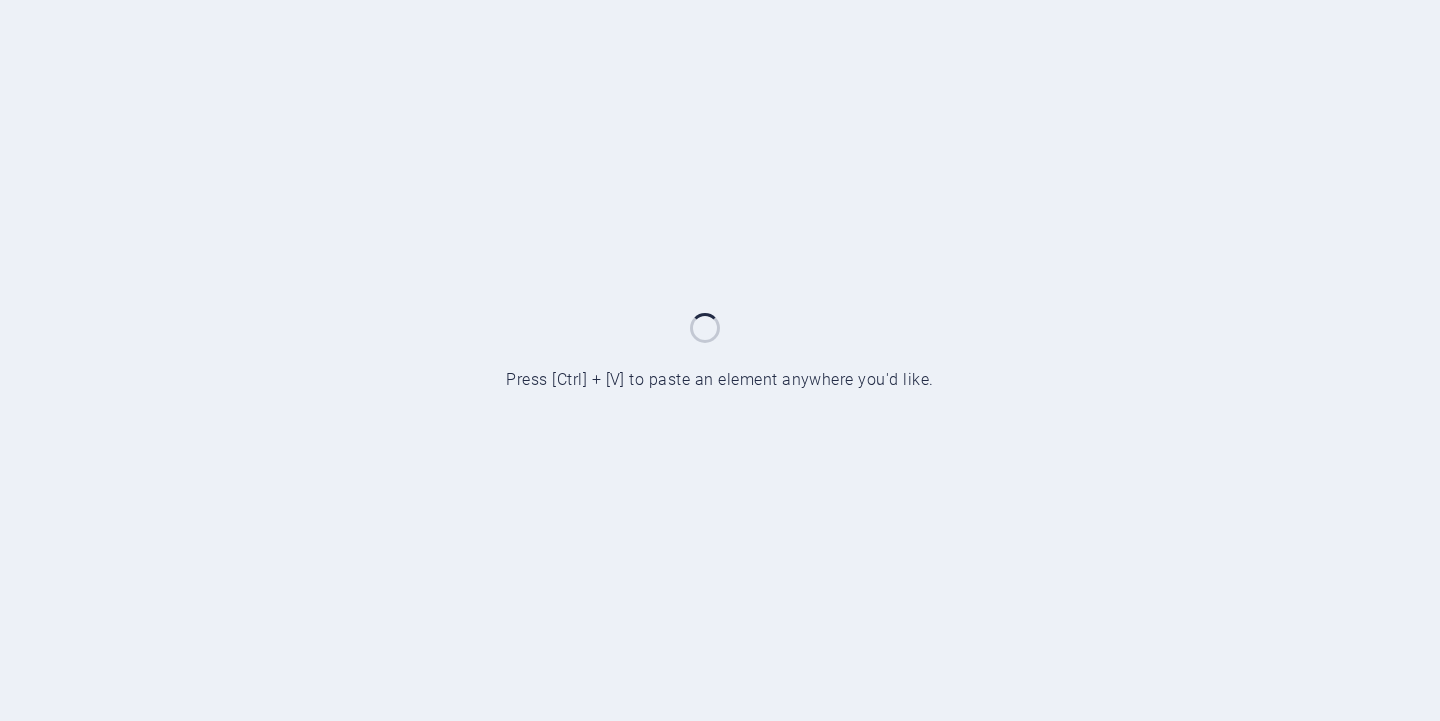 scroll, scrollTop: 0, scrollLeft: 0, axis: both 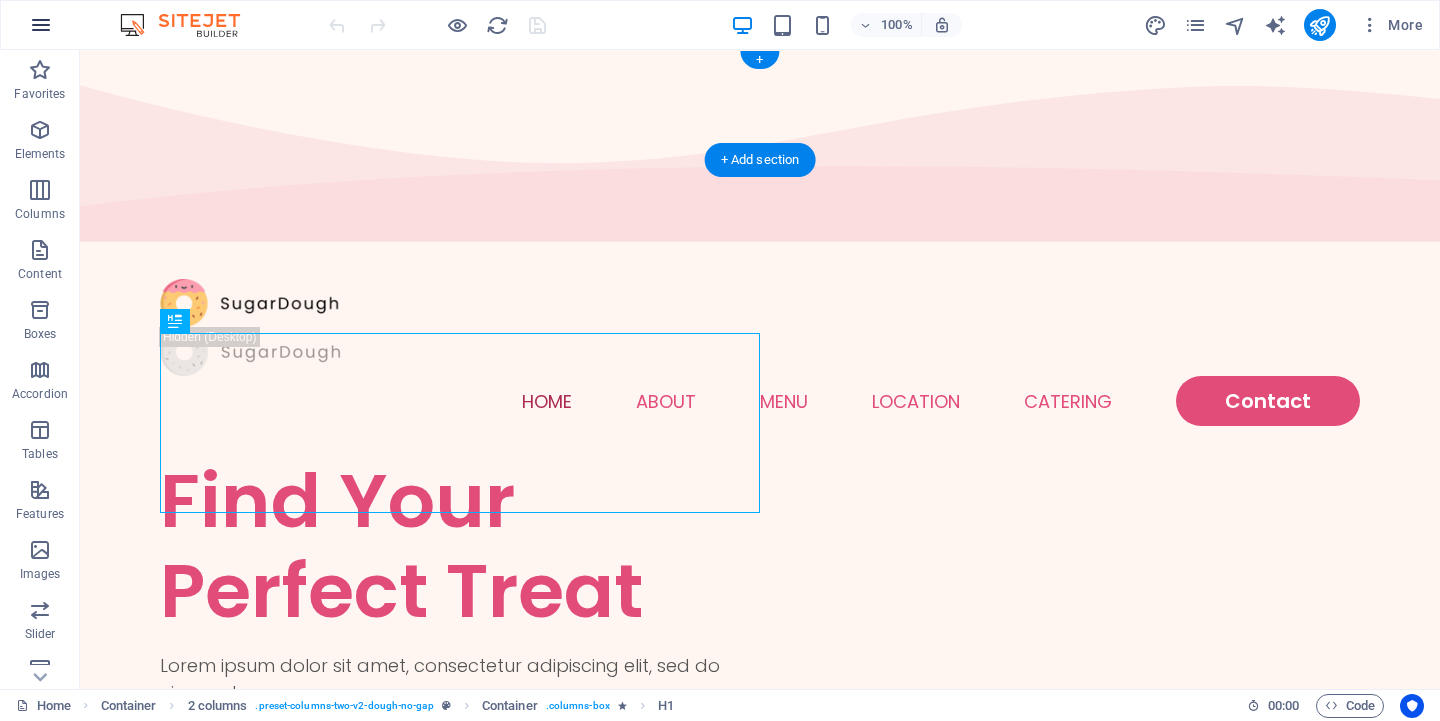 click at bounding box center (41, 25) 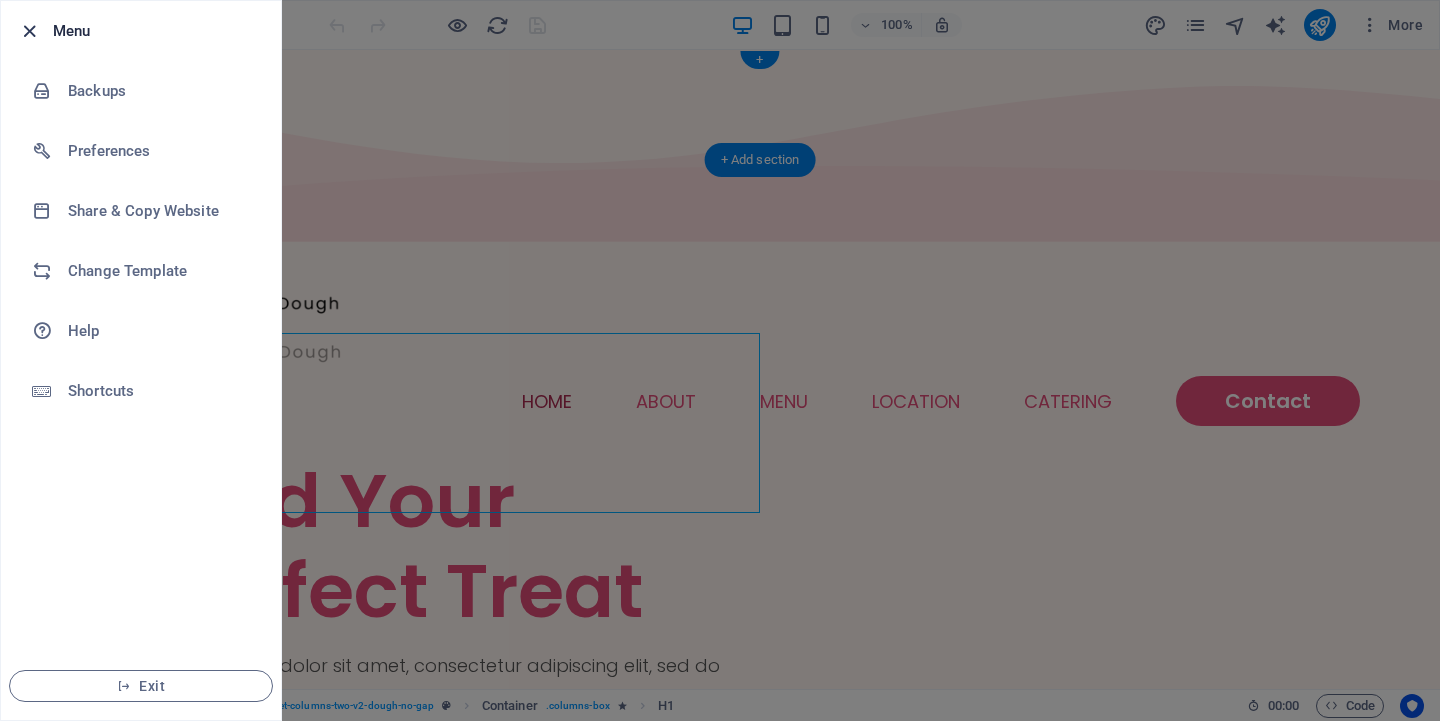 click at bounding box center (29, 31) 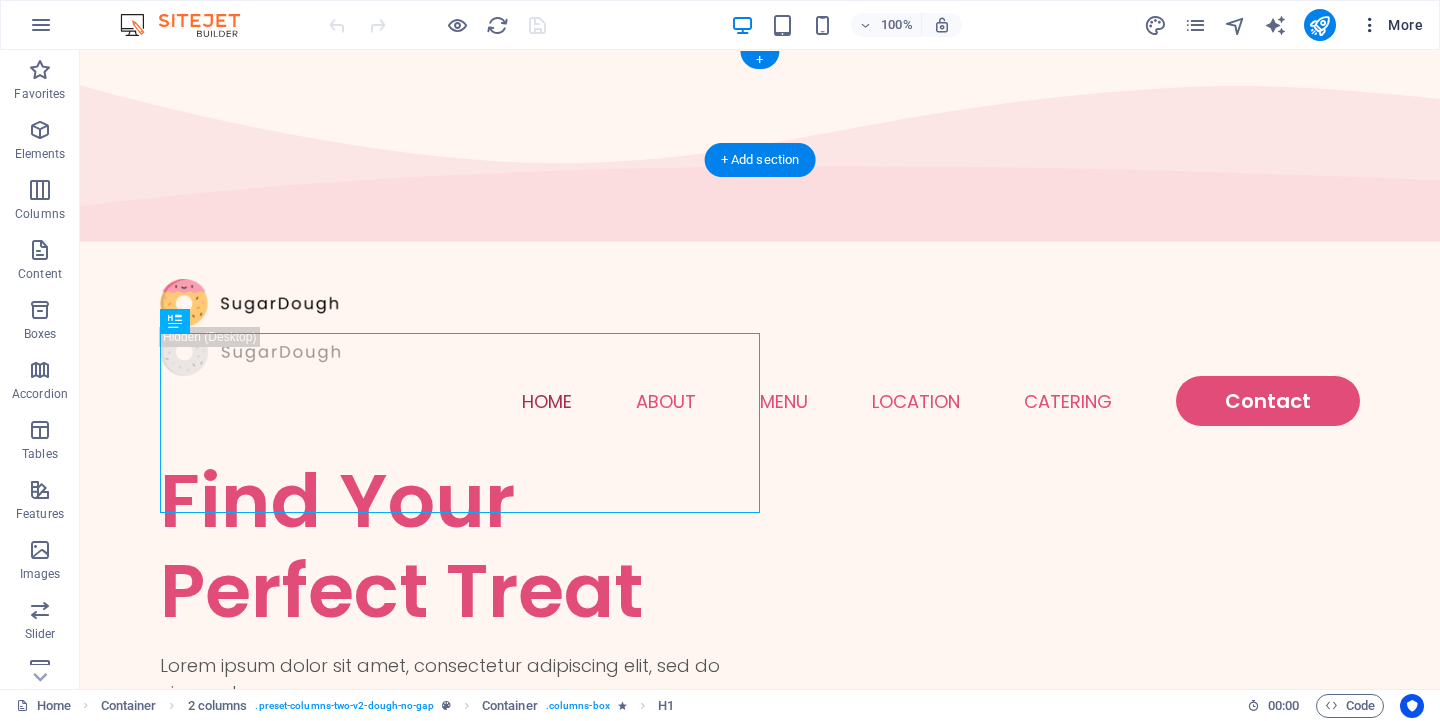 click at bounding box center (1370, 25) 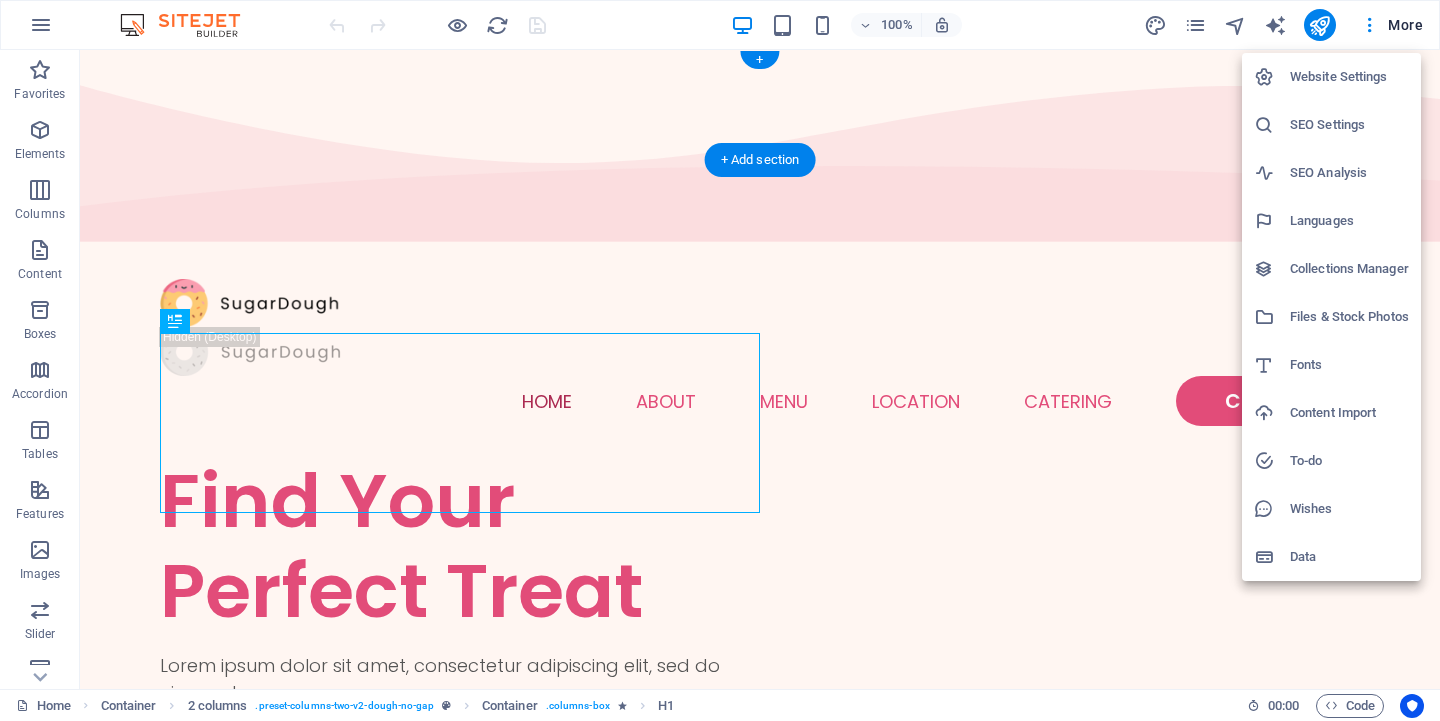 click on "Website Settings" at bounding box center [1349, 77] 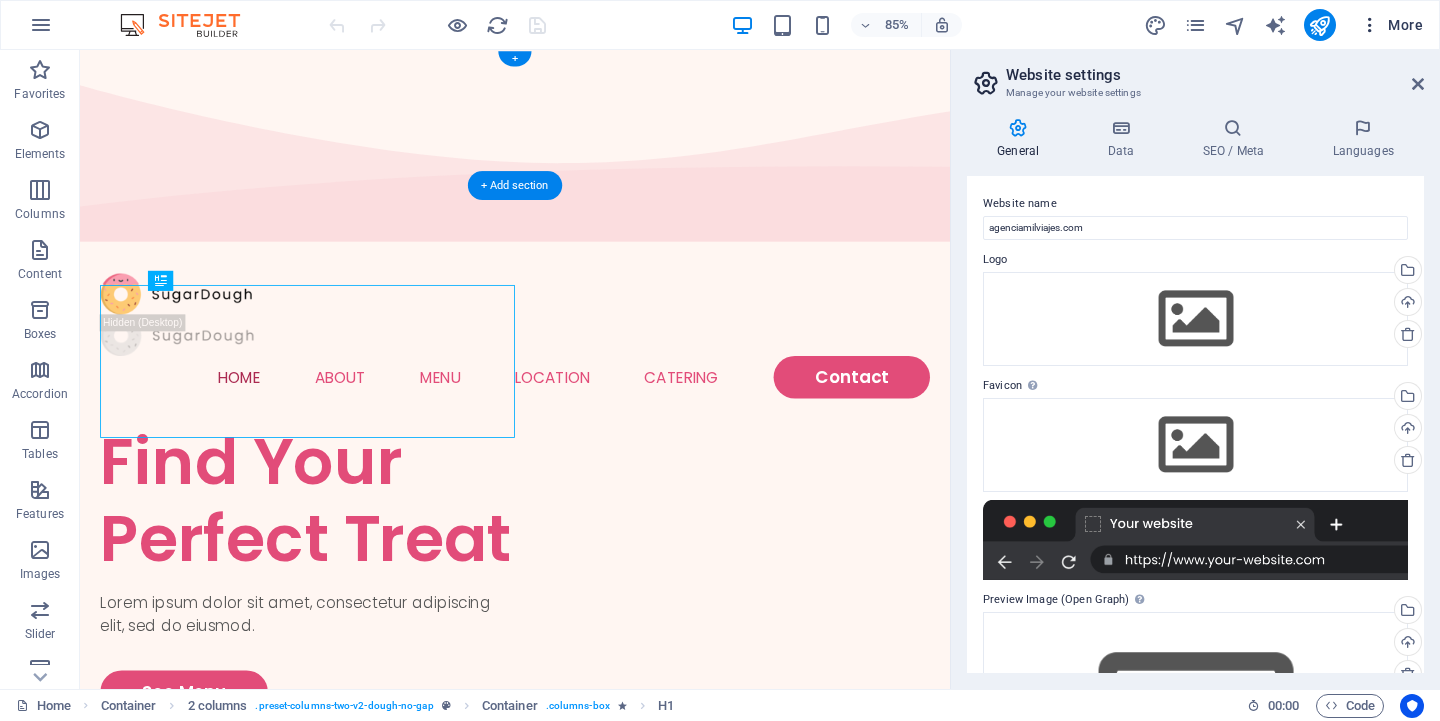 click at bounding box center [1370, 25] 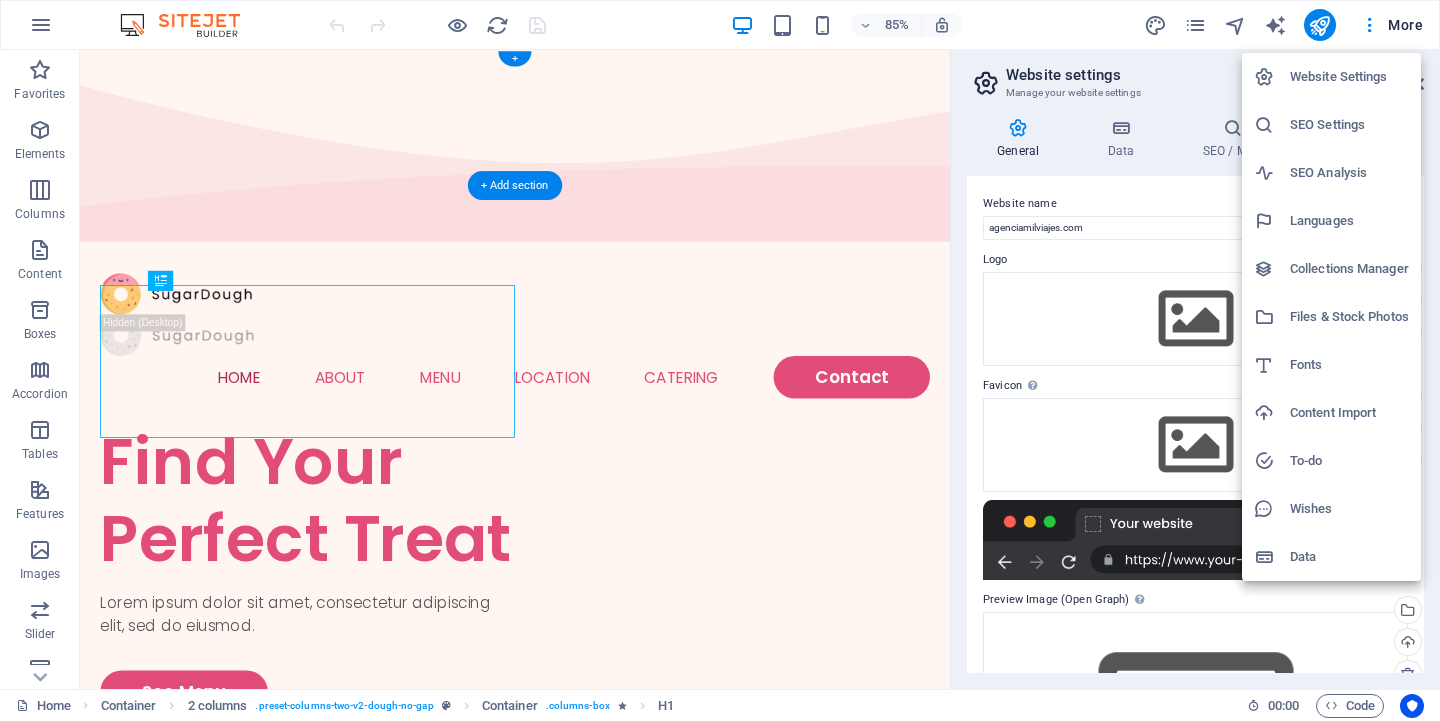 click at bounding box center (720, 360) 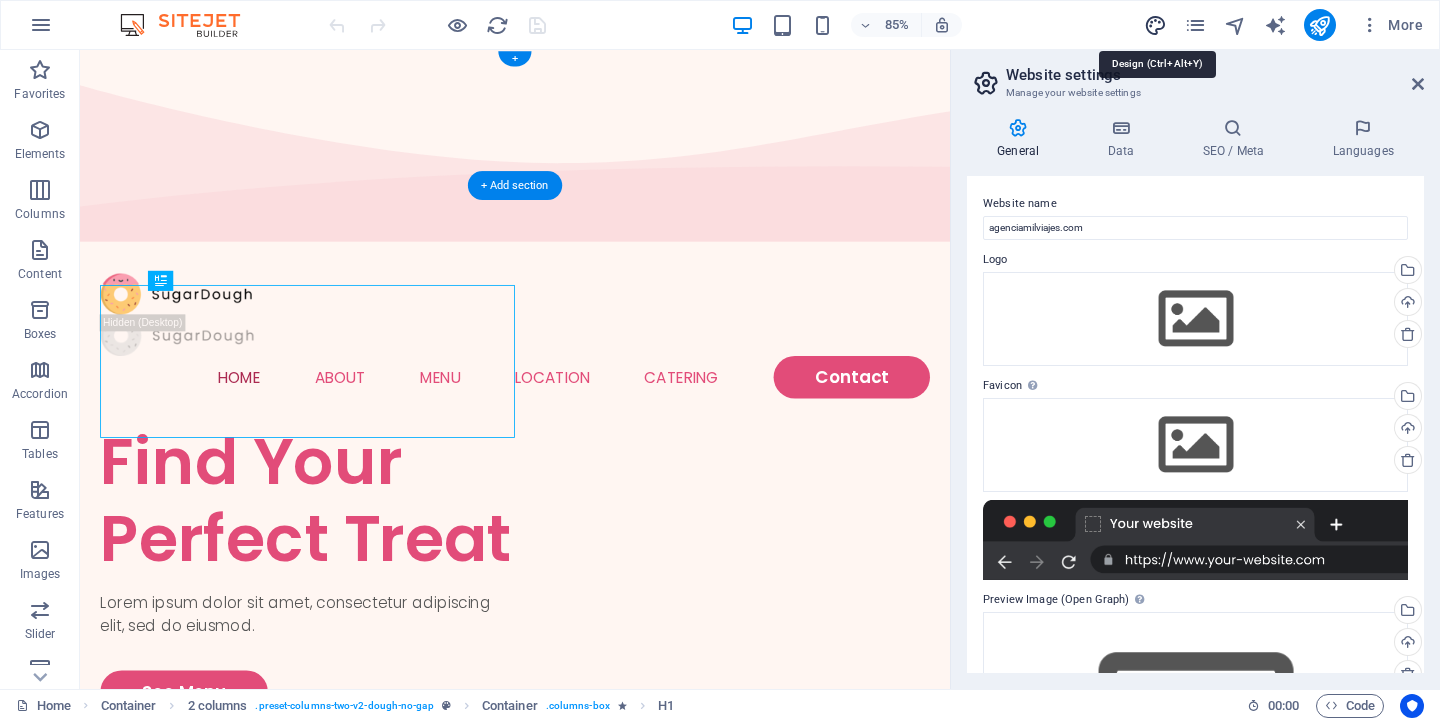 click at bounding box center [1155, 25] 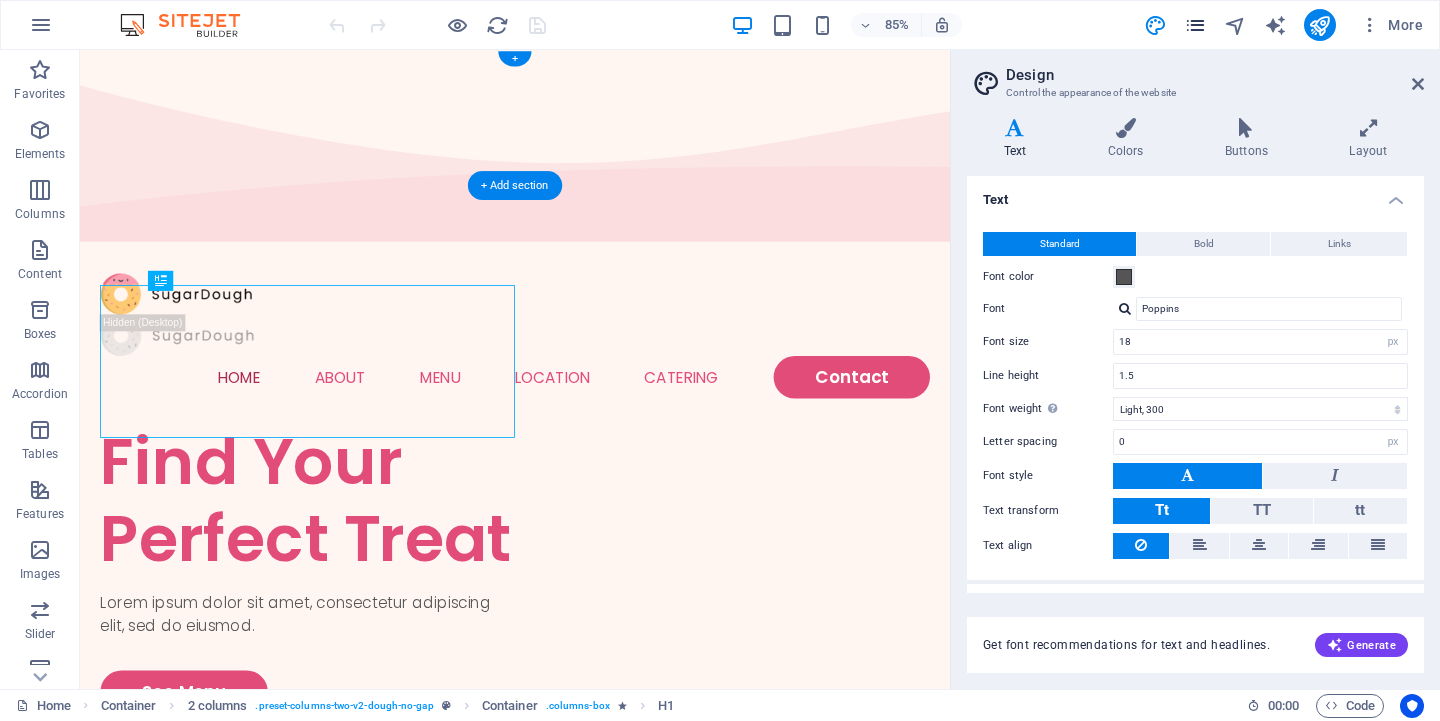 click at bounding box center (1195, 25) 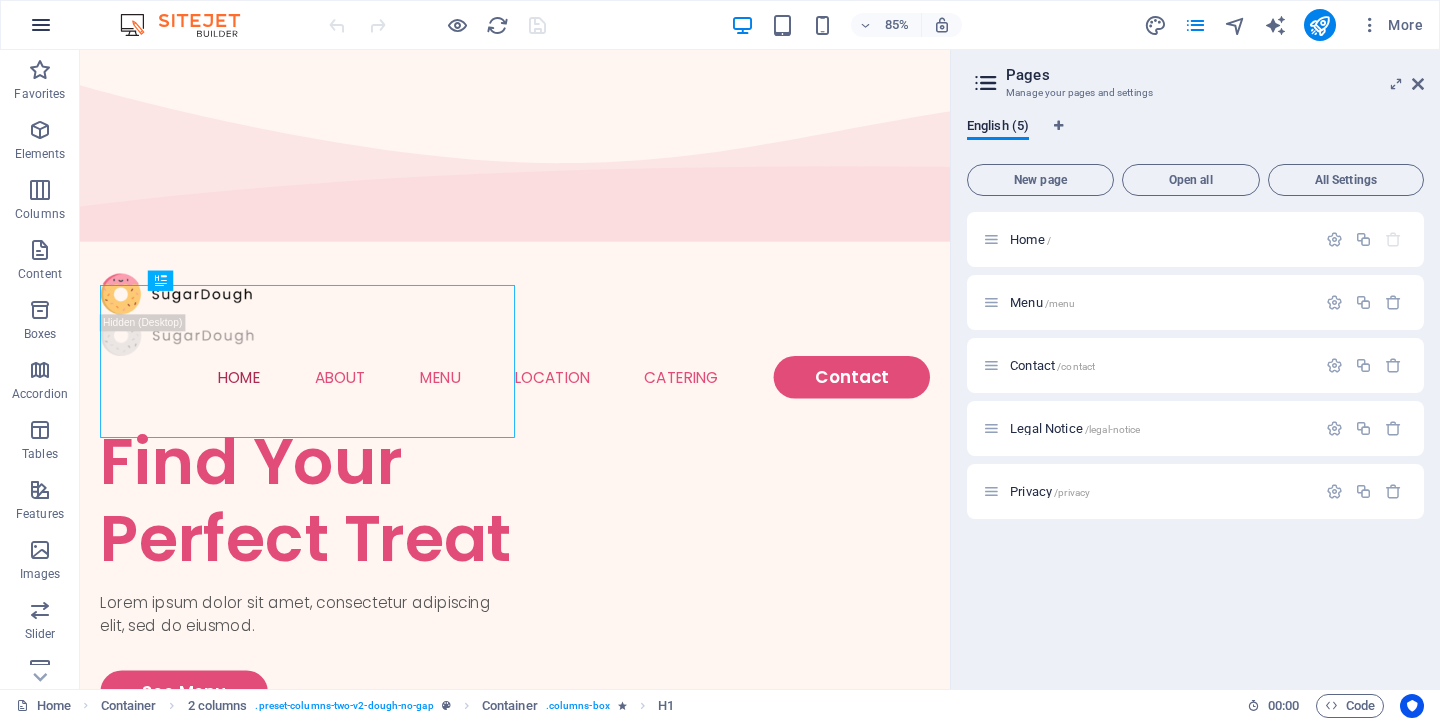 click at bounding box center [41, 25] 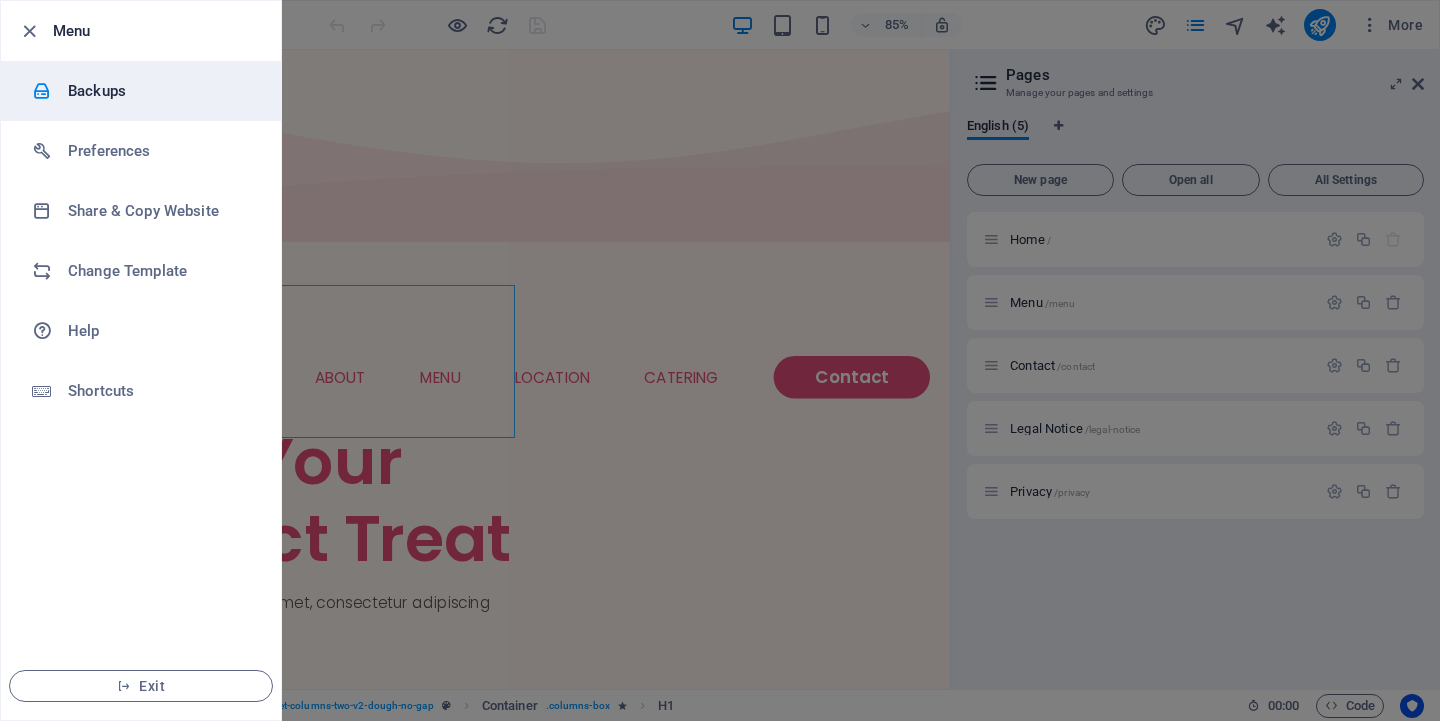 click on "Backups" at bounding box center (141, 91) 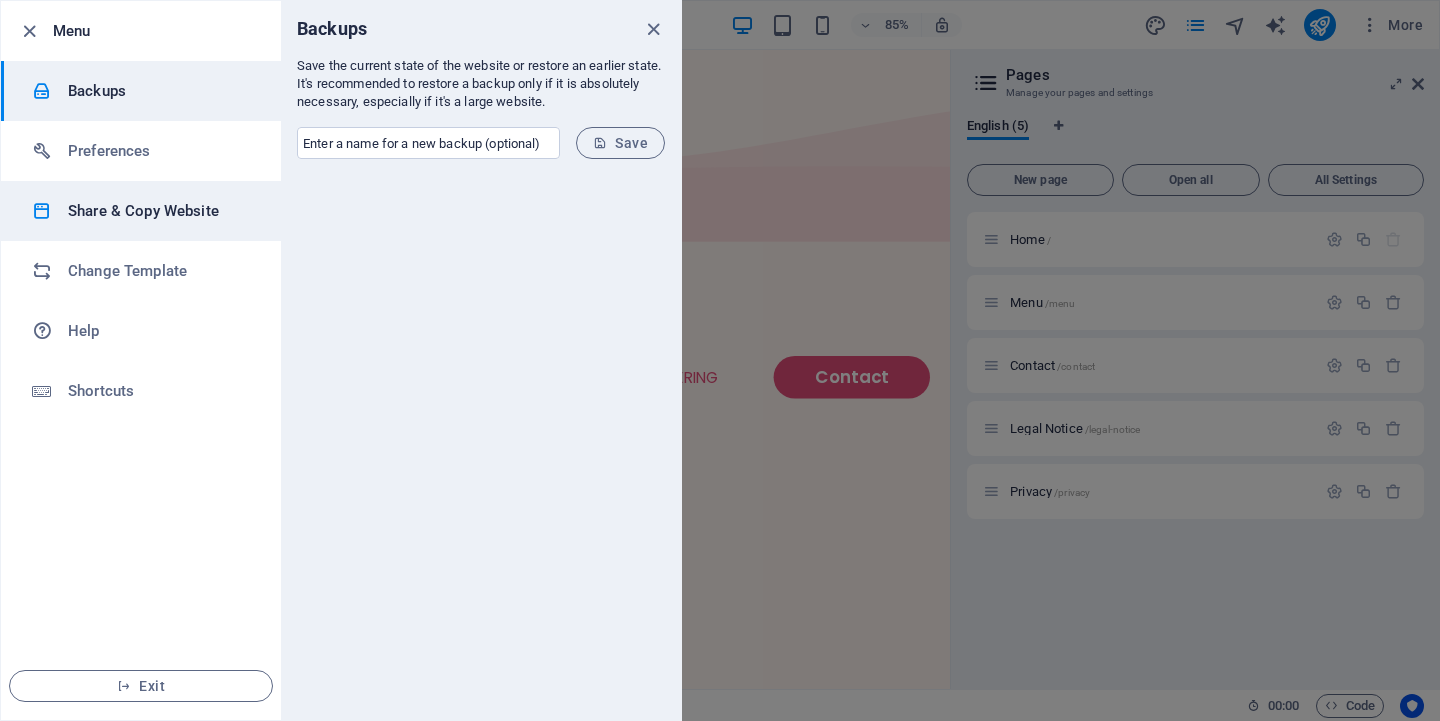 click on "Share & Copy Website" at bounding box center [160, 211] 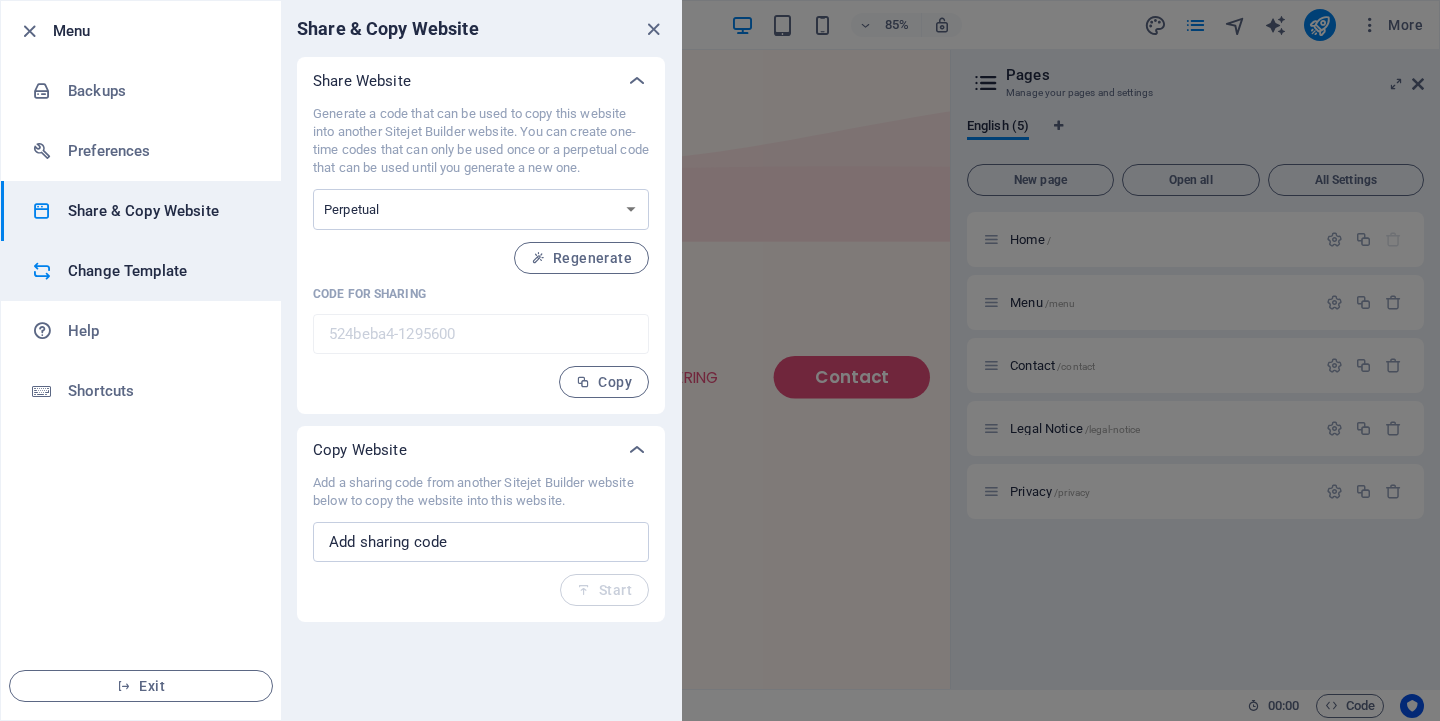 click on "Change Template" at bounding box center [160, 271] 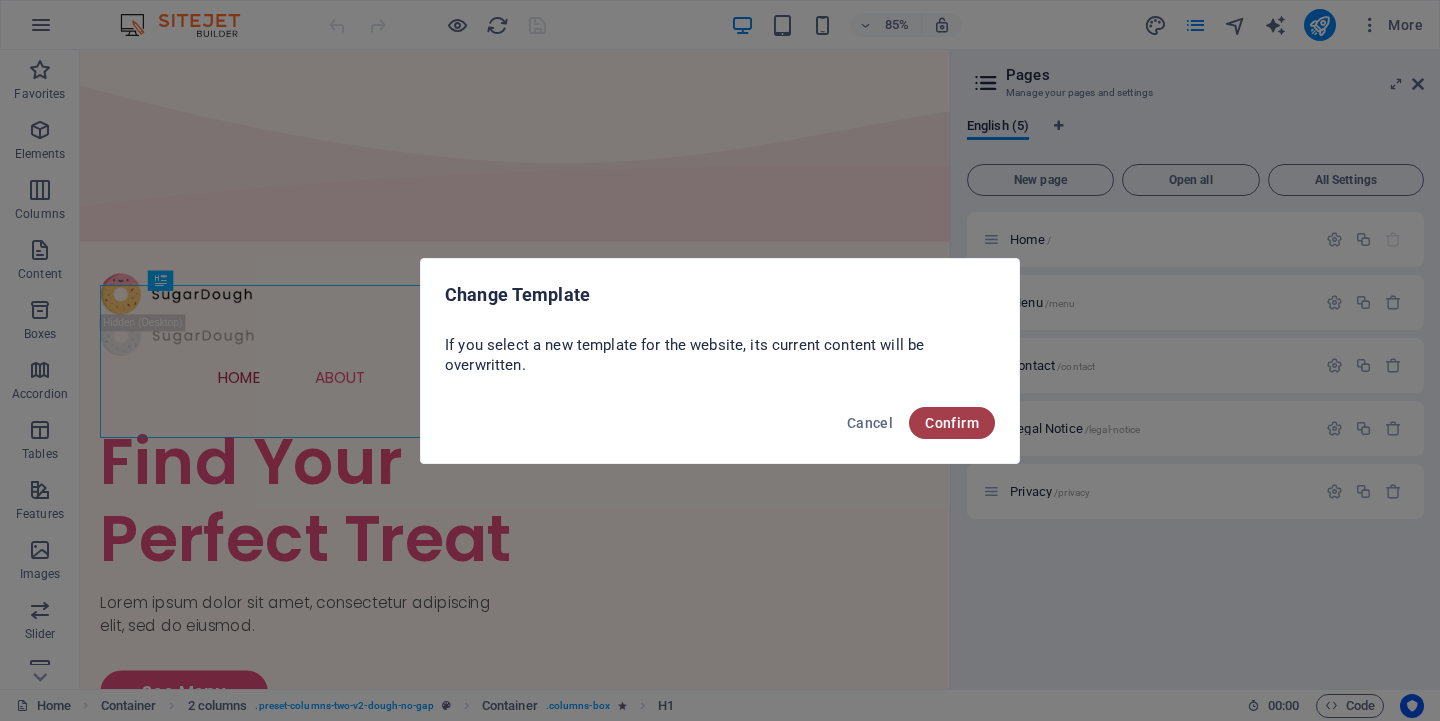 click on "Confirm" at bounding box center (952, 423) 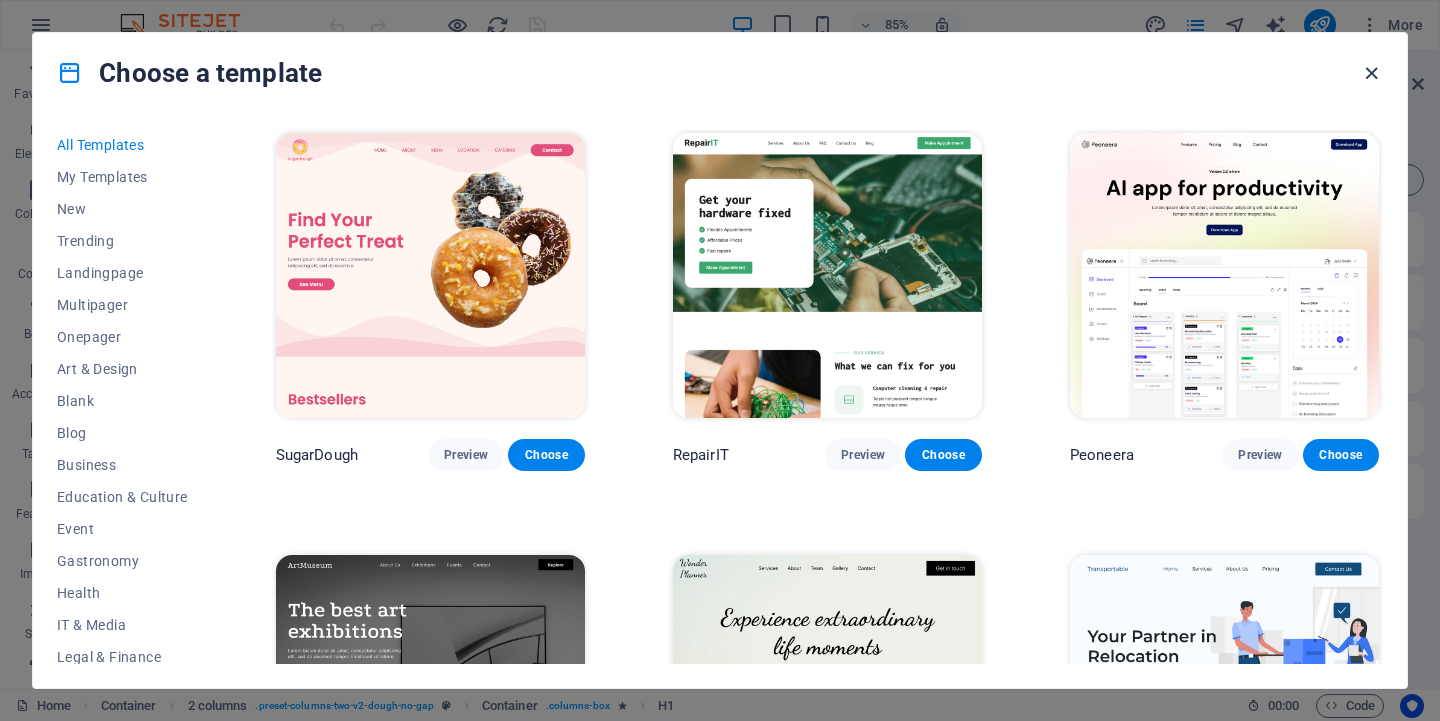 click at bounding box center (1371, 73) 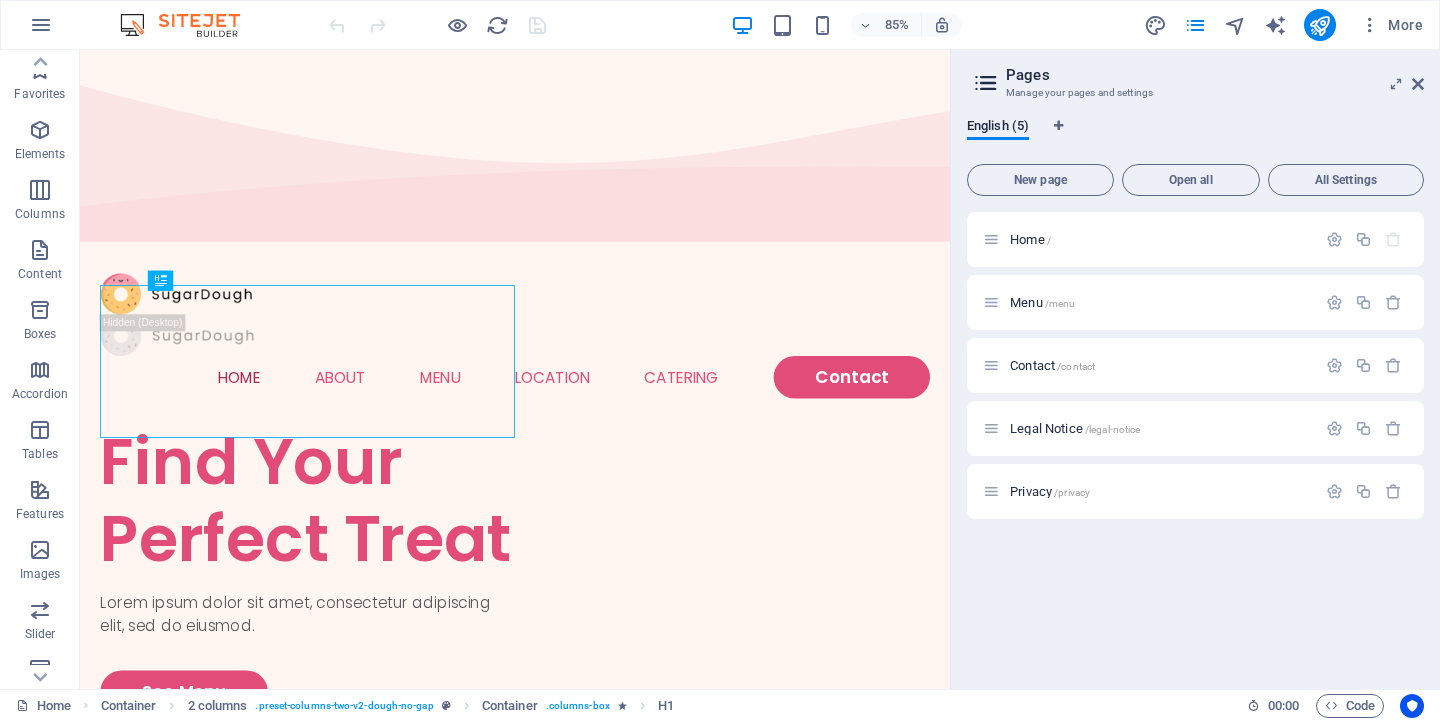 scroll, scrollTop: 0, scrollLeft: 0, axis: both 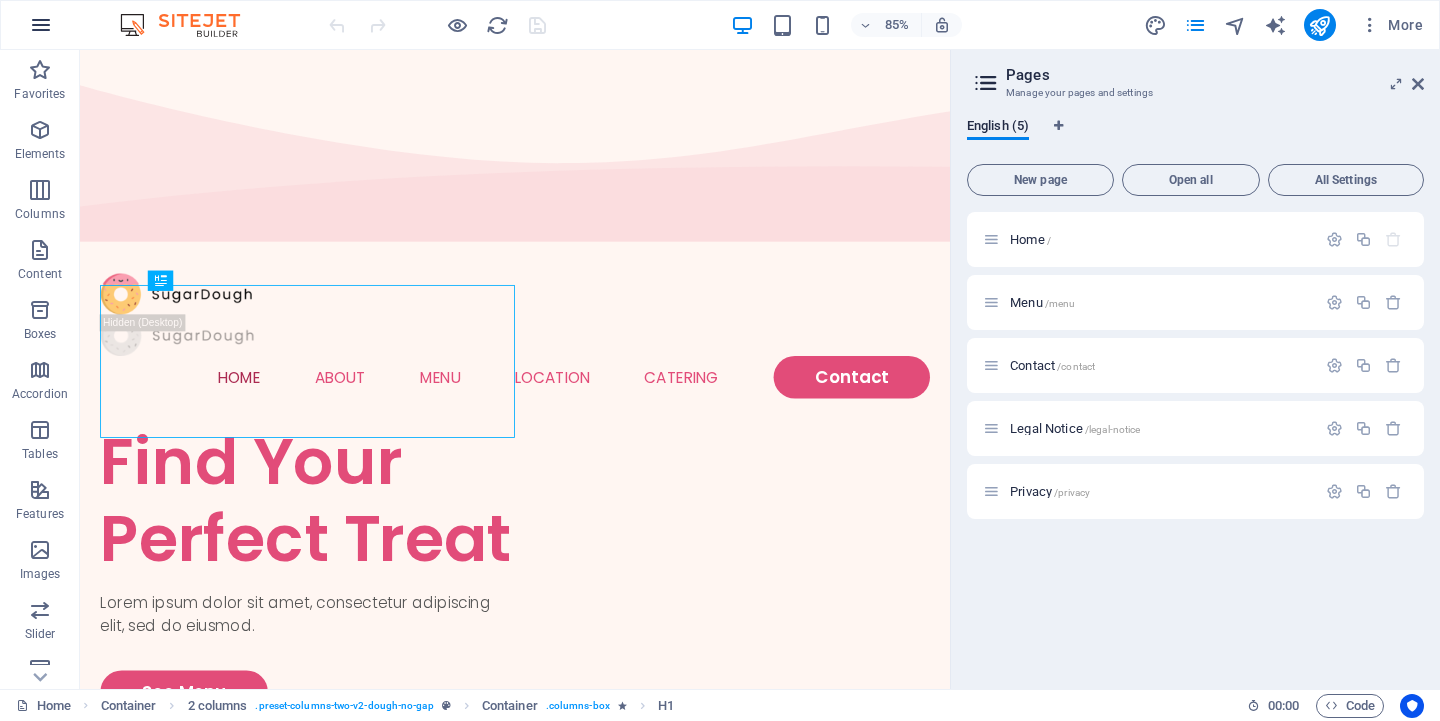 click at bounding box center (41, 25) 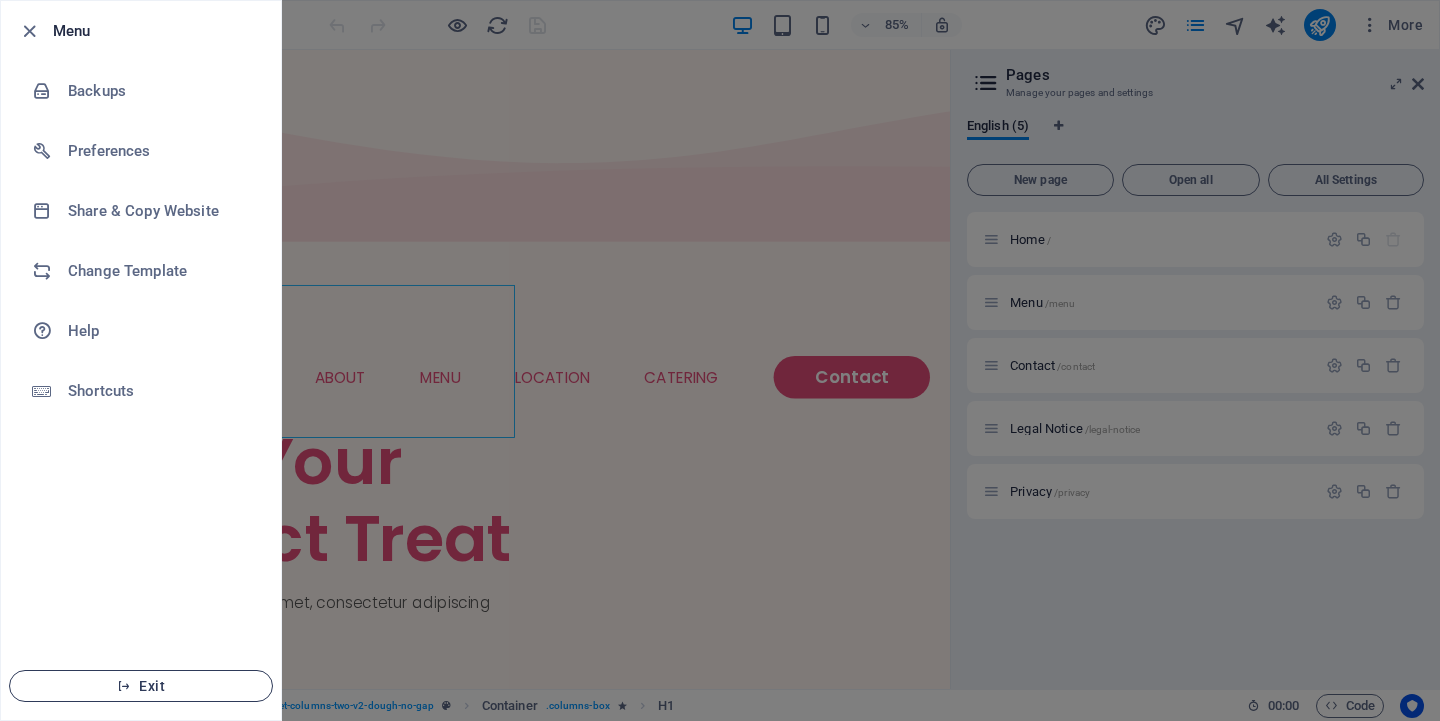 click on "Exit" at bounding box center (141, 686) 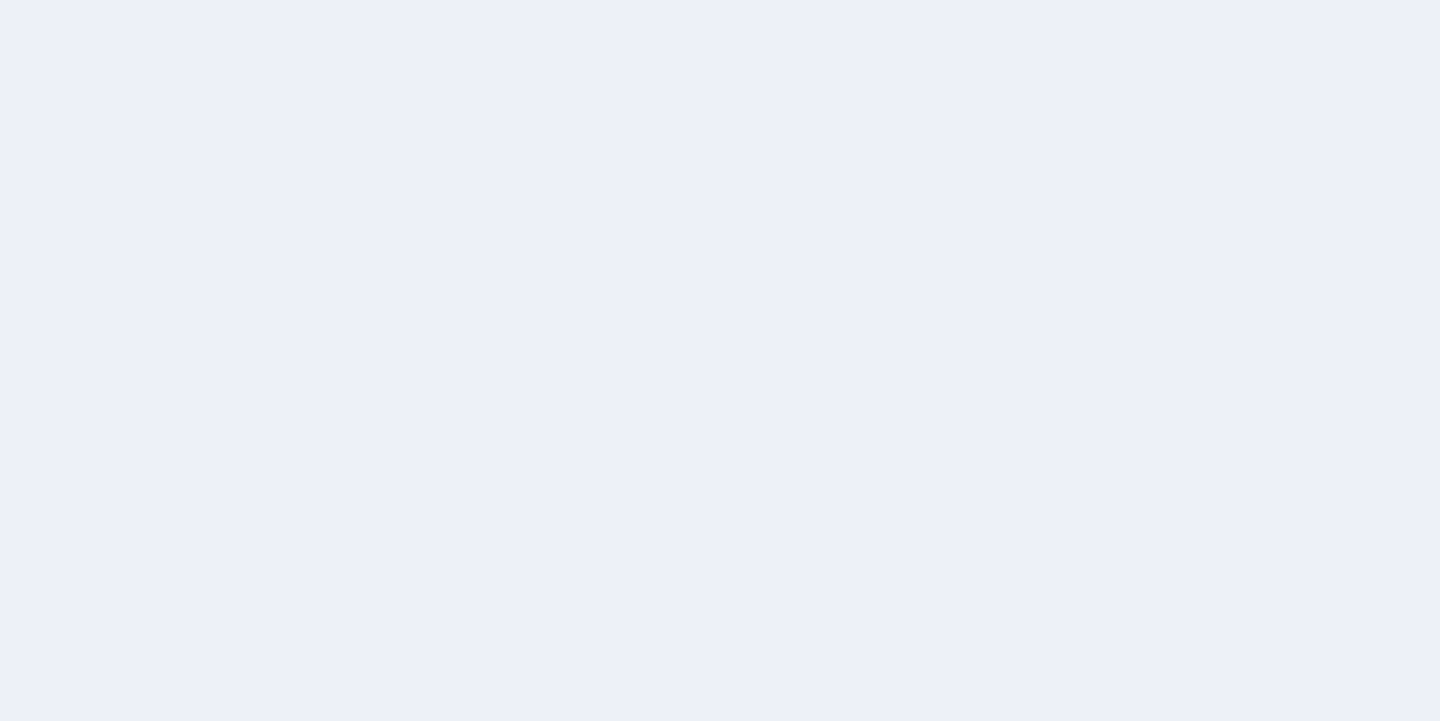 scroll, scrollTop: 0, scrollLeft: 0, axis: both 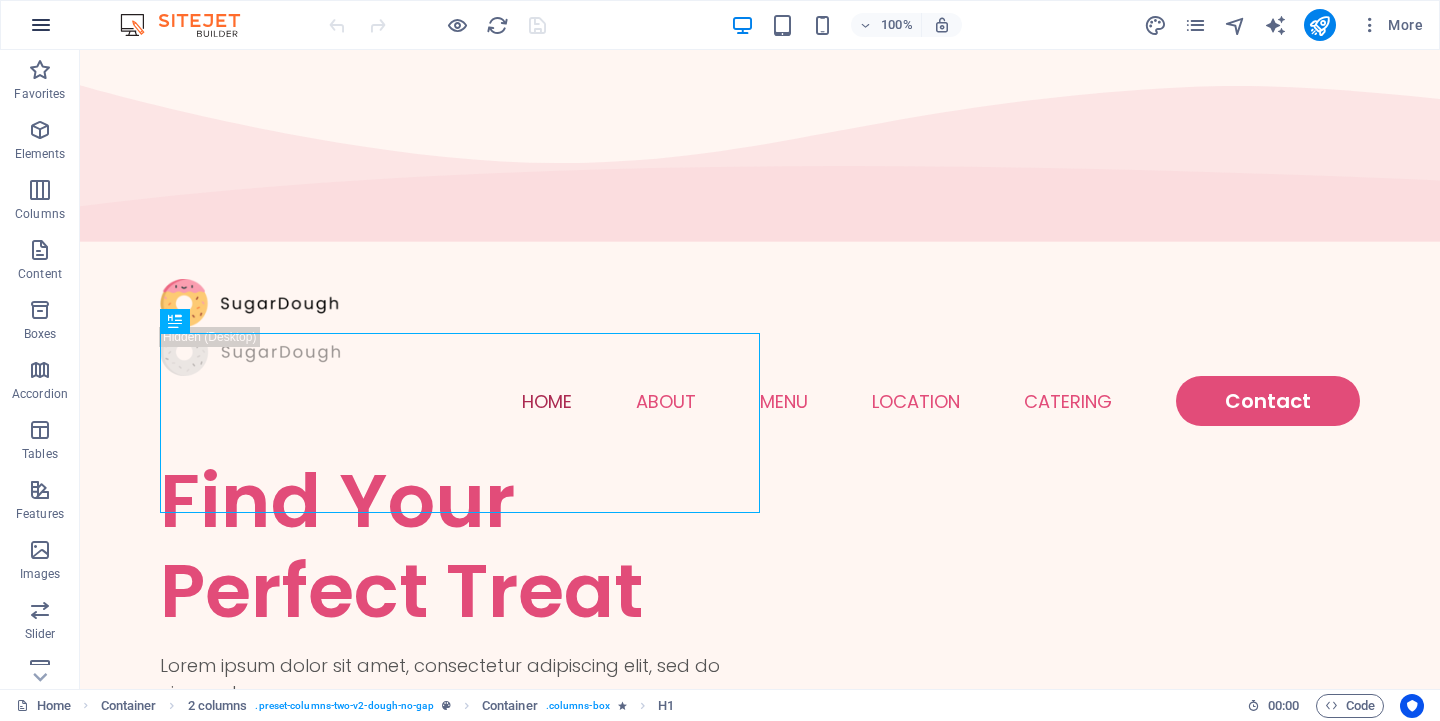 click at bounding box center (41, 25) 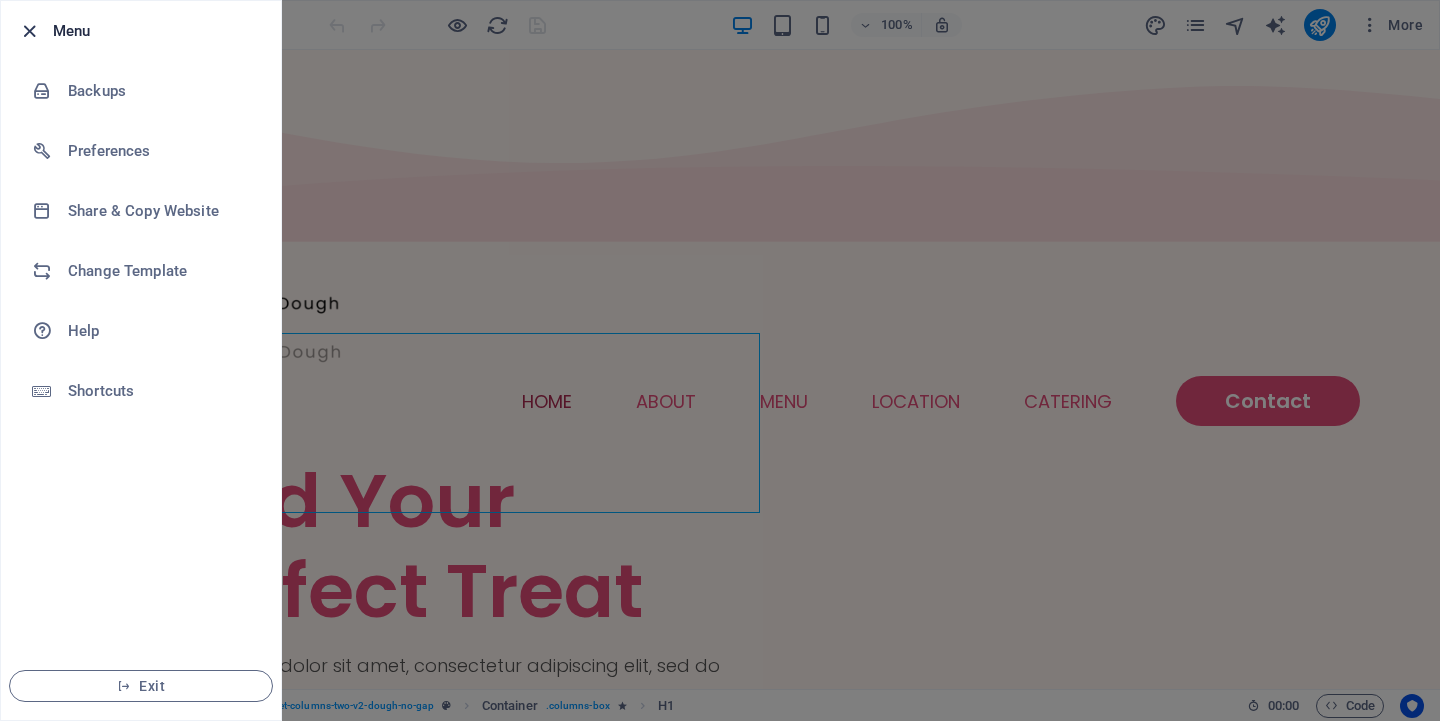 click at bounding box center (29, 31) 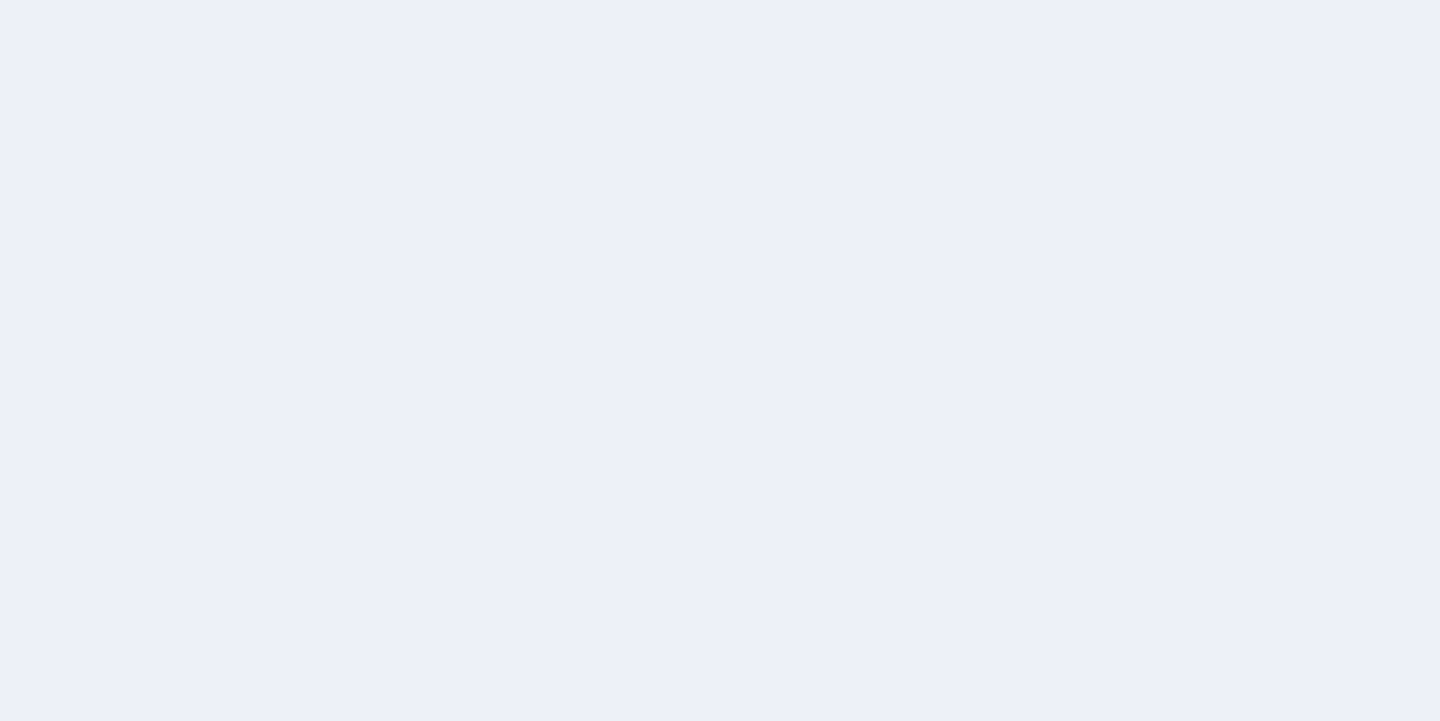 scroll, scrollTop: 0, scrollLeft: 0, axis: both 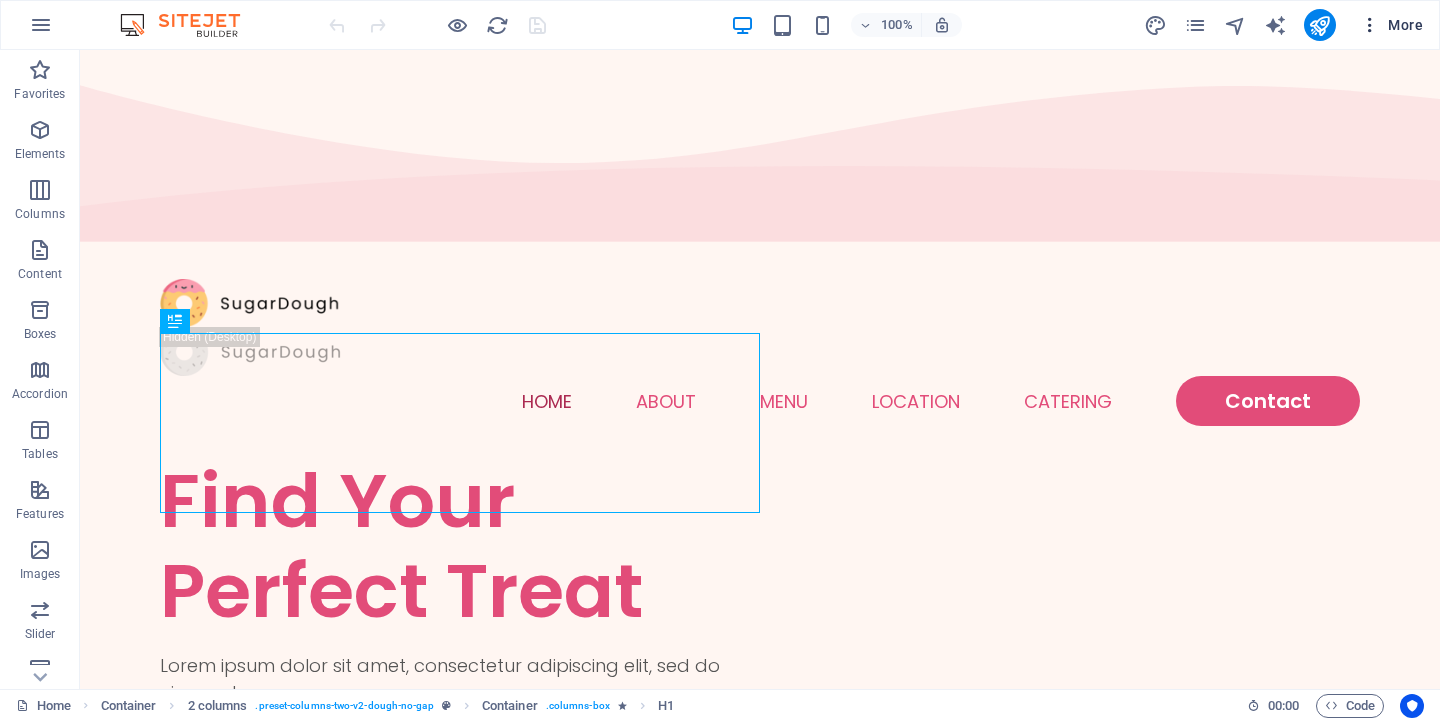 click on "More" at bounding box center [1391, 25] 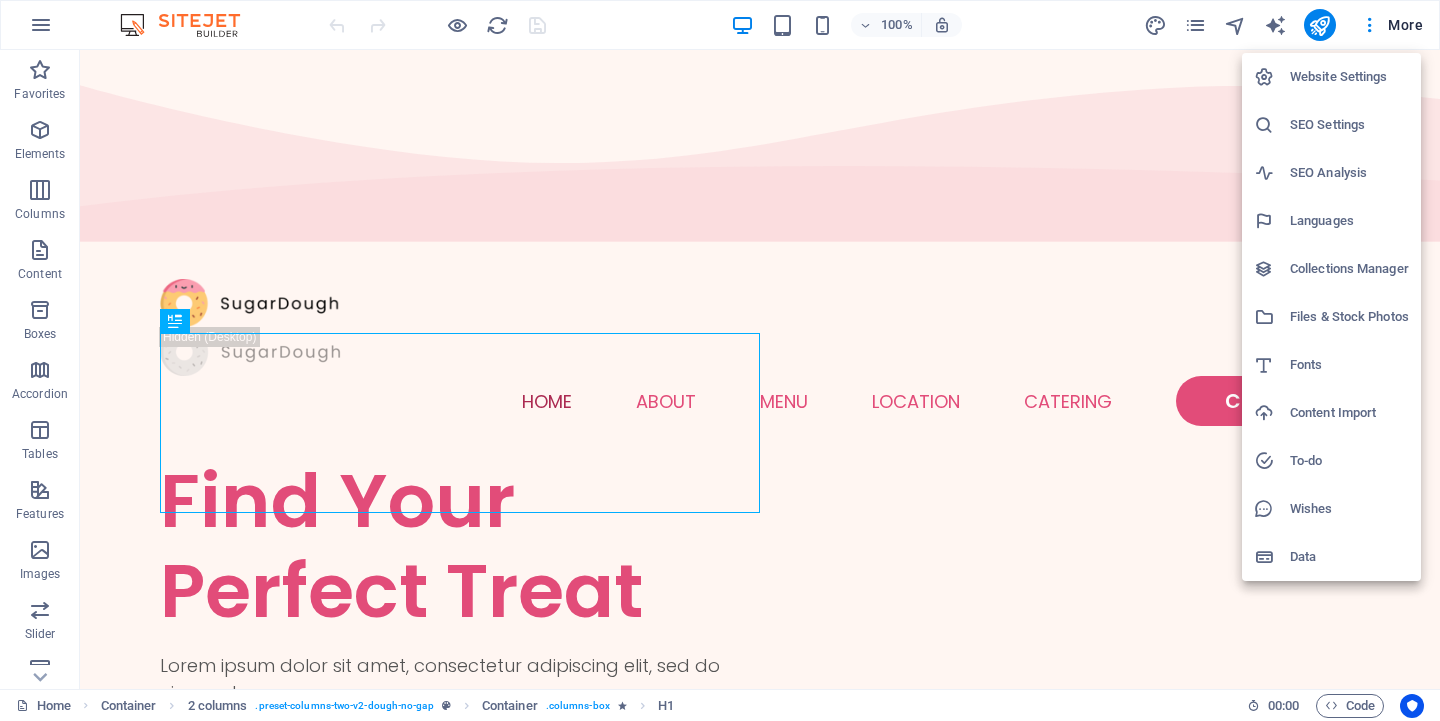 click at bounding box center [720, 360] 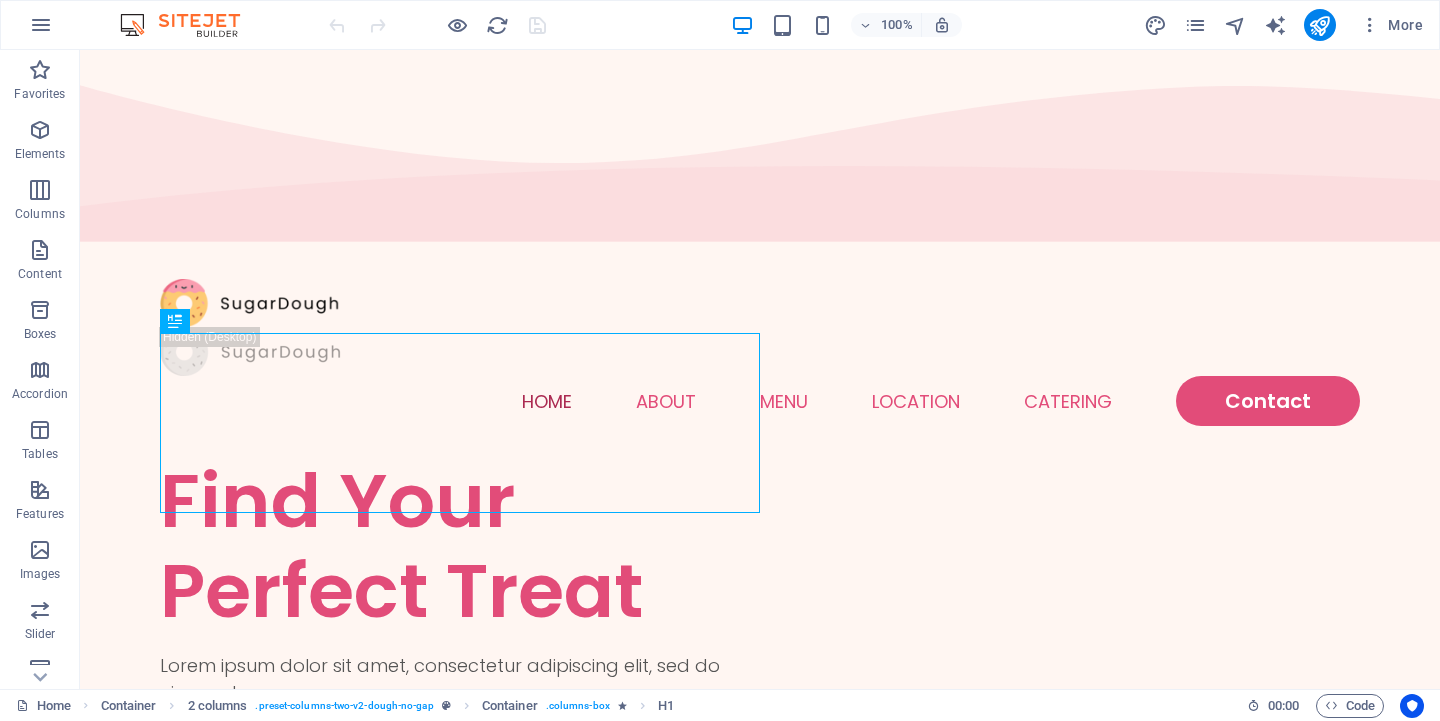 click at bounding box center [1370, 25] 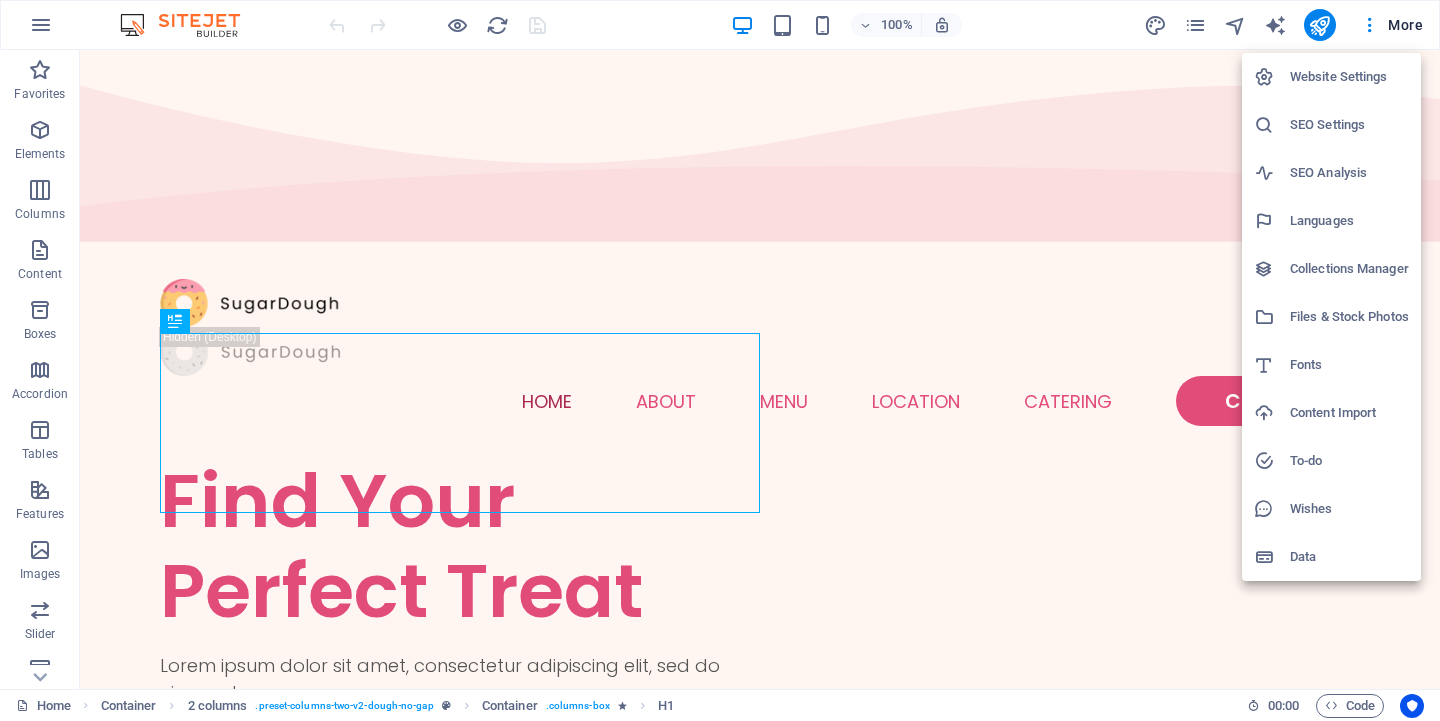 click at bounding box center (720, 360) 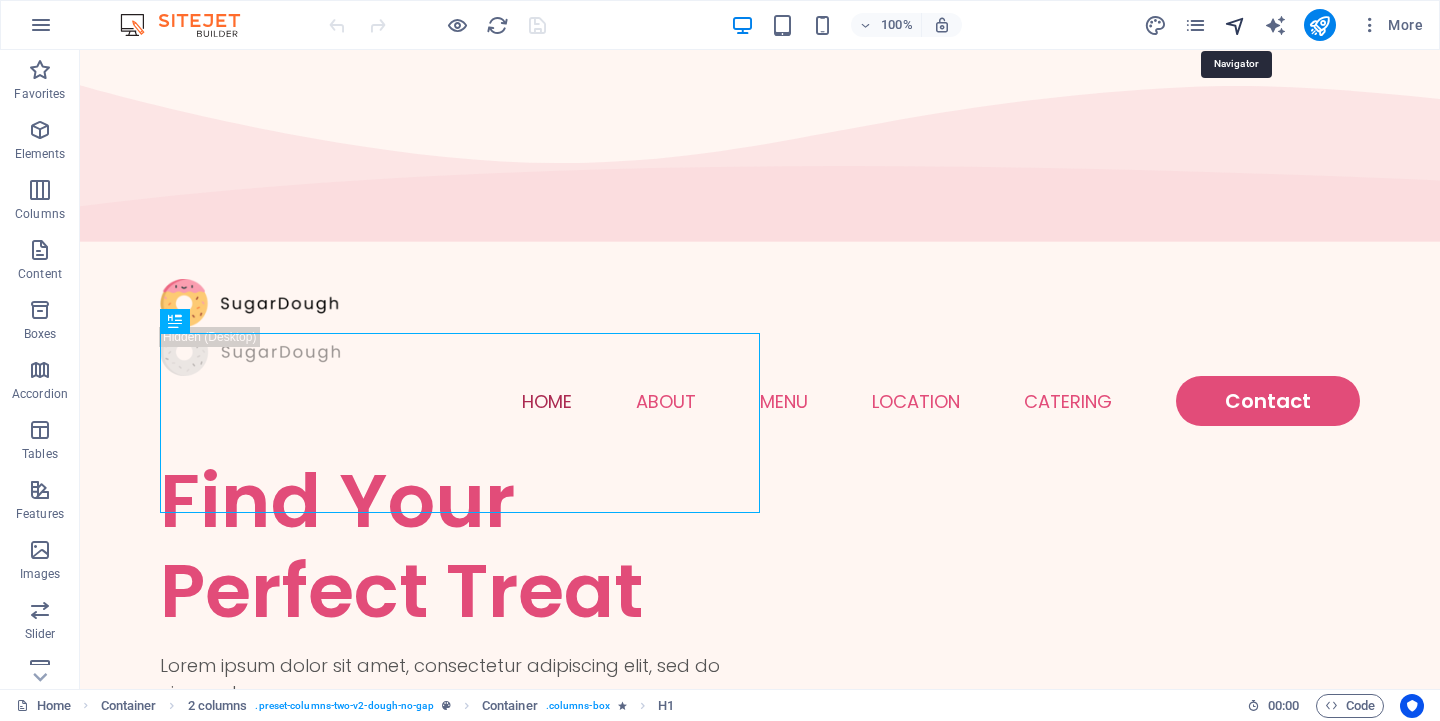 click at bounding box center [1235, 25] 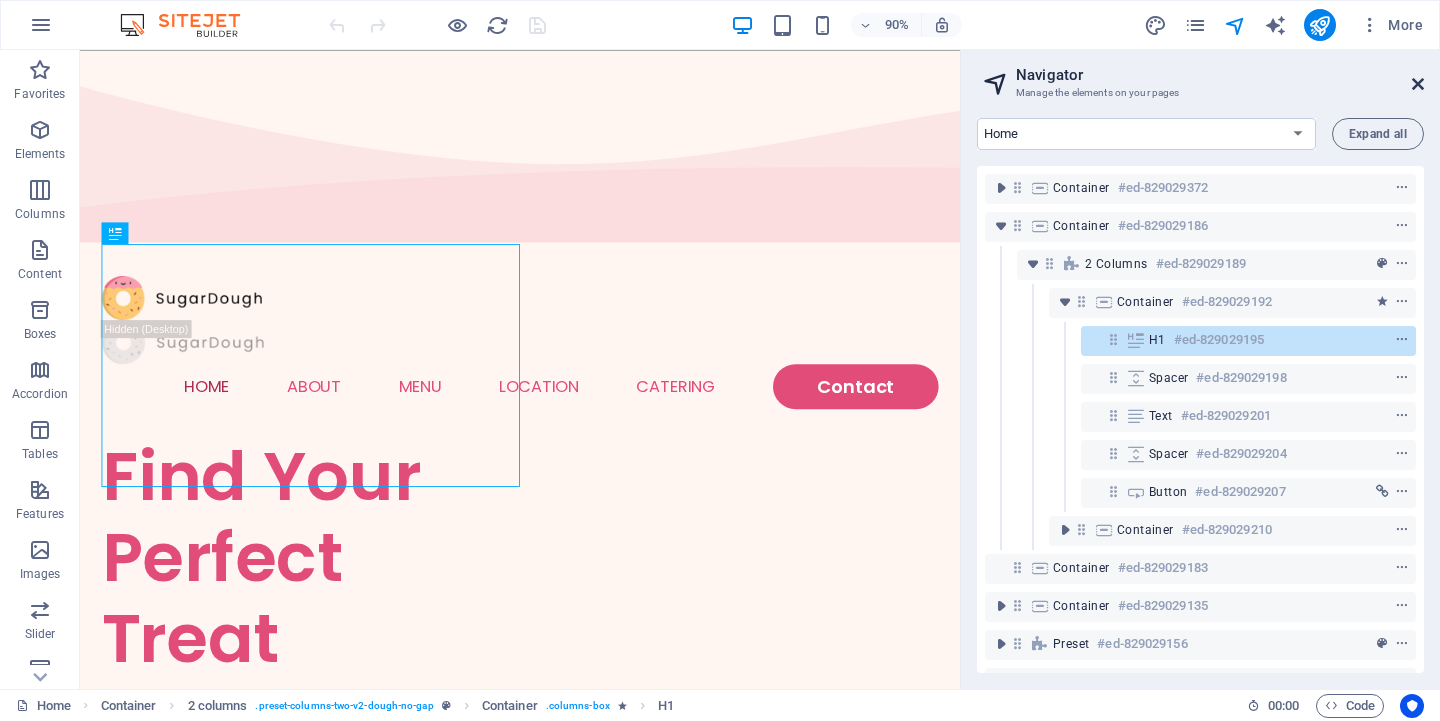 click at bounding box center [1418, 84] 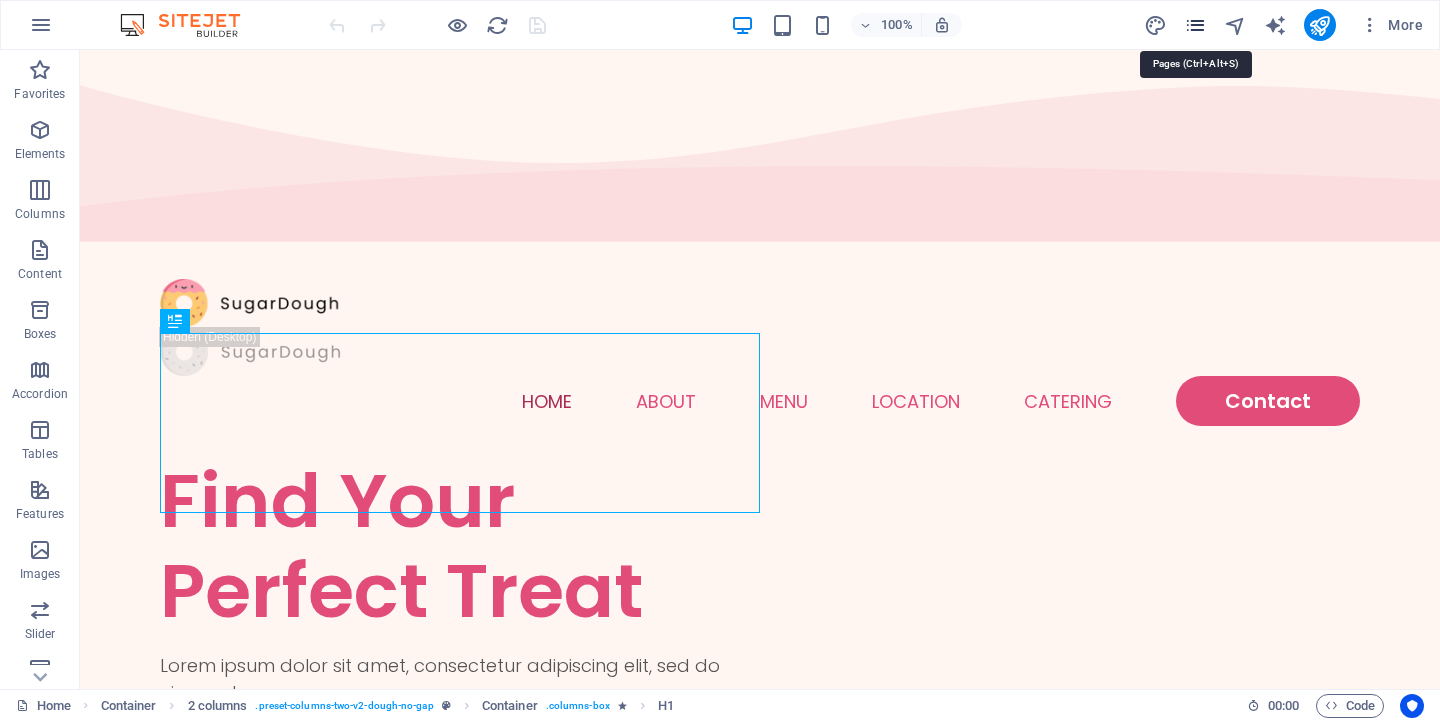 click at bounding box center (1195, 25) 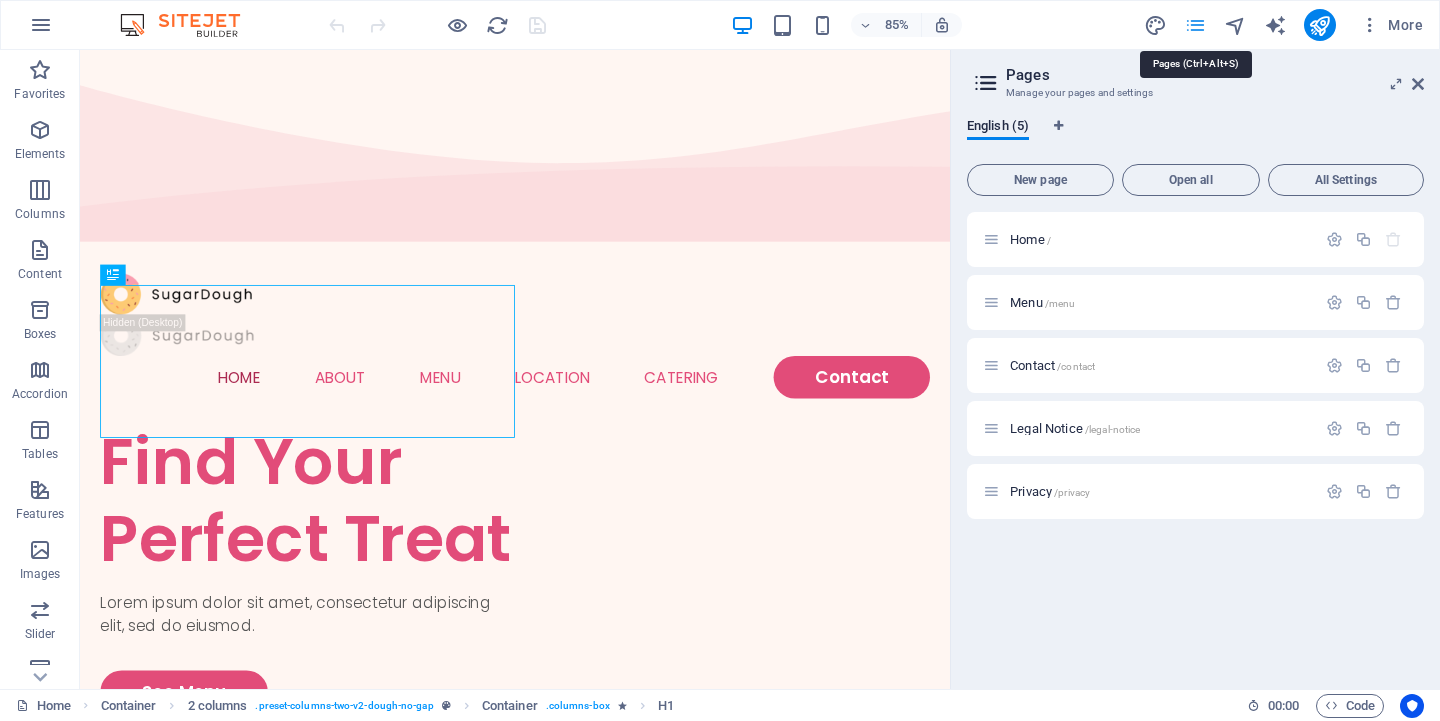 click at bounding box center [1195, 25] 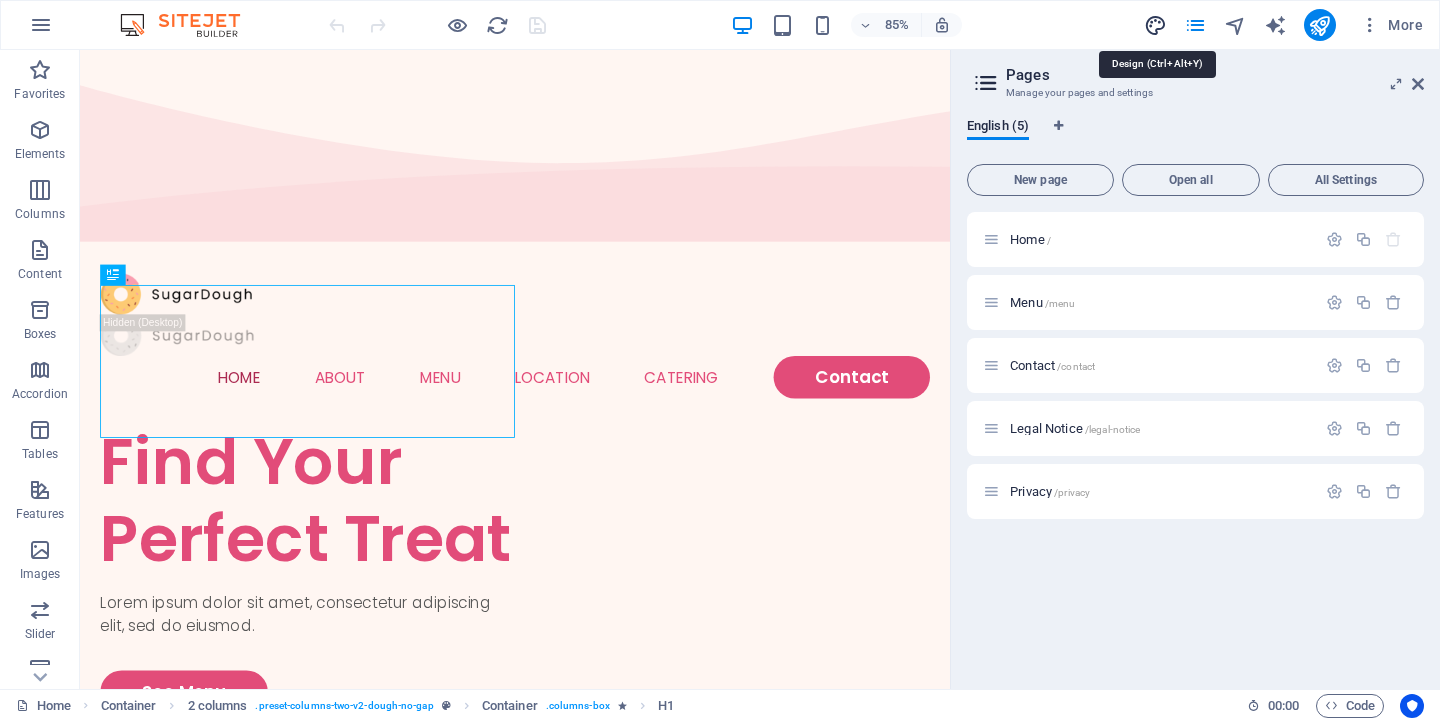 click at bounding box center (1155, 25) 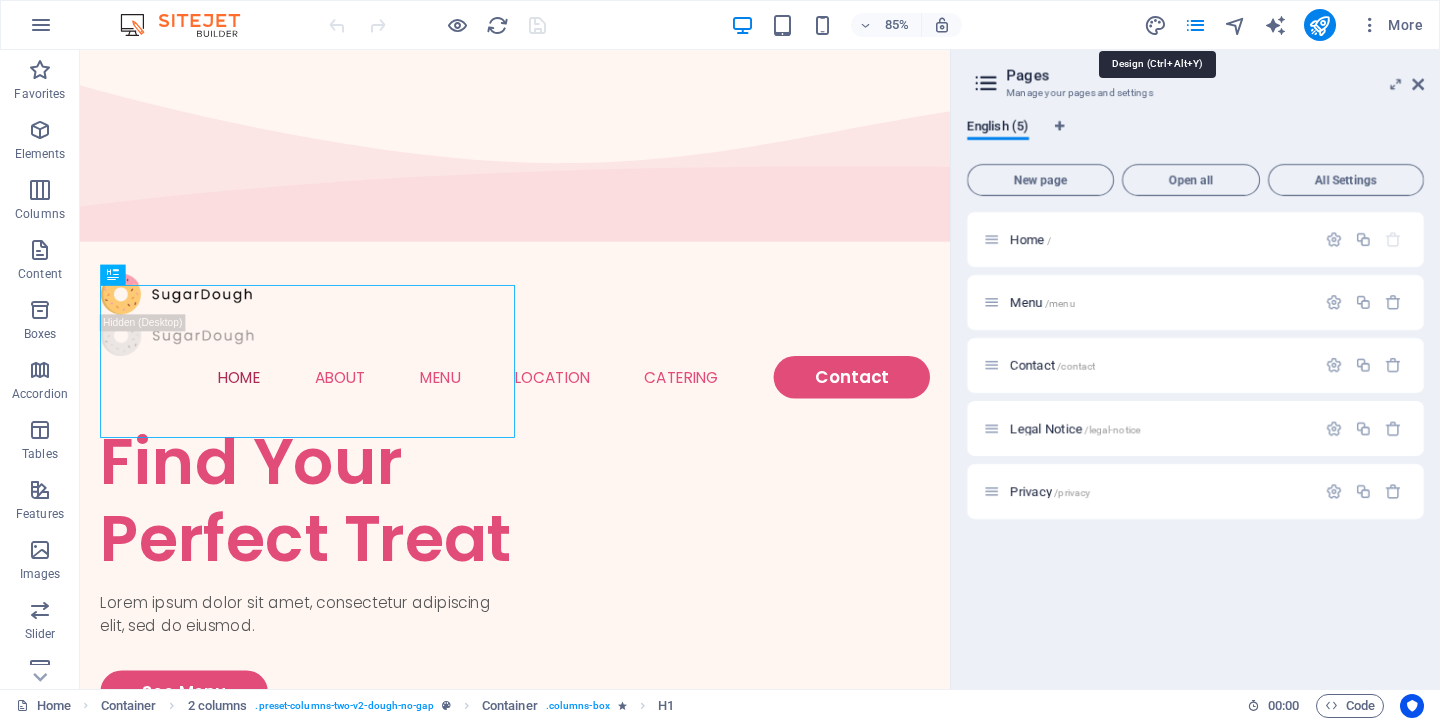 select on "px" 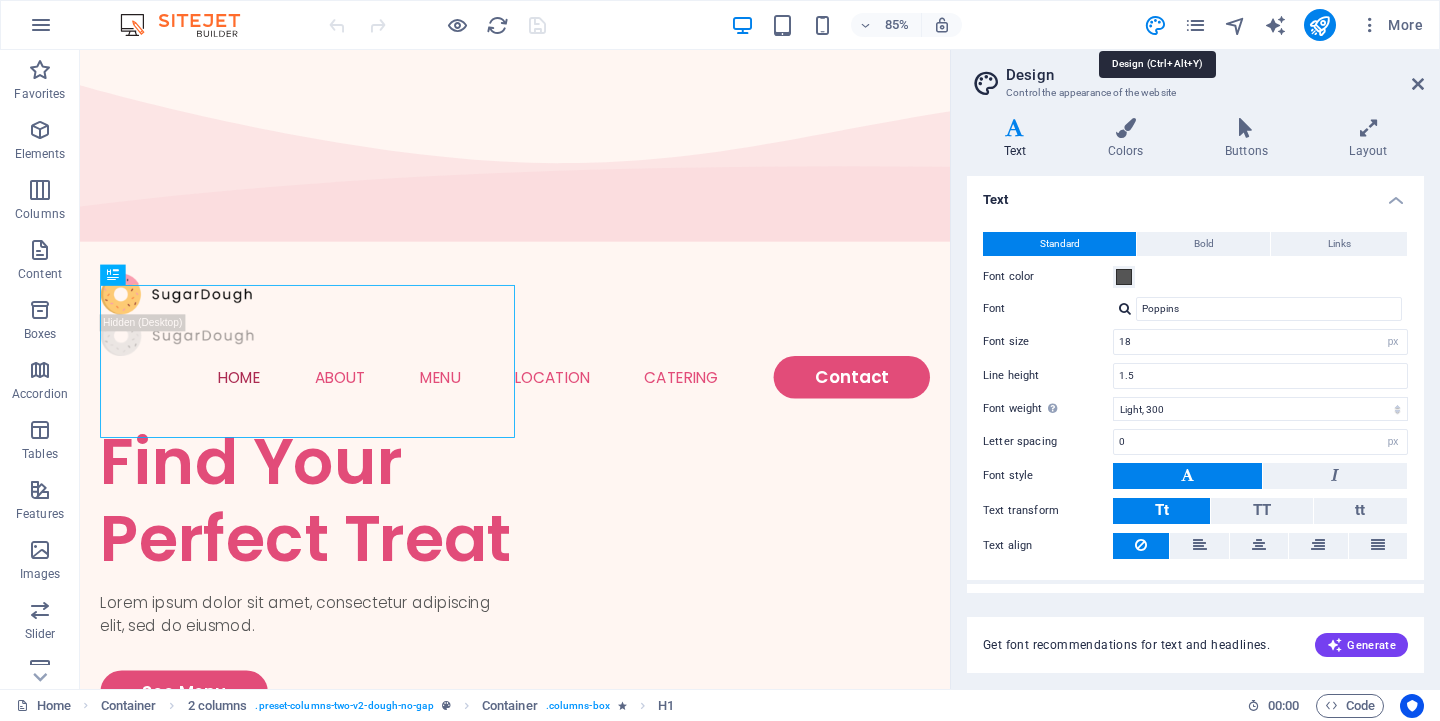 click at bounding box center [190, 25] 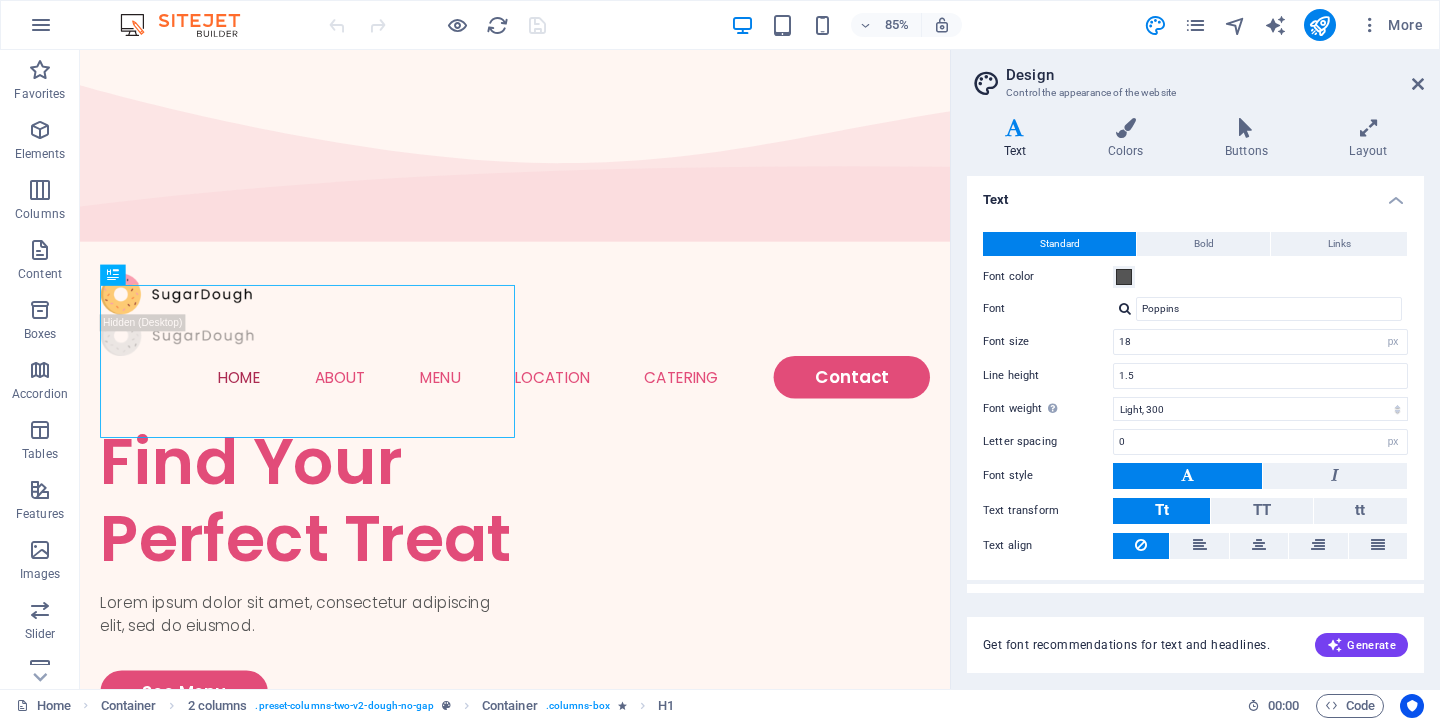 click on "85% More" at bounding box center [878, 25] 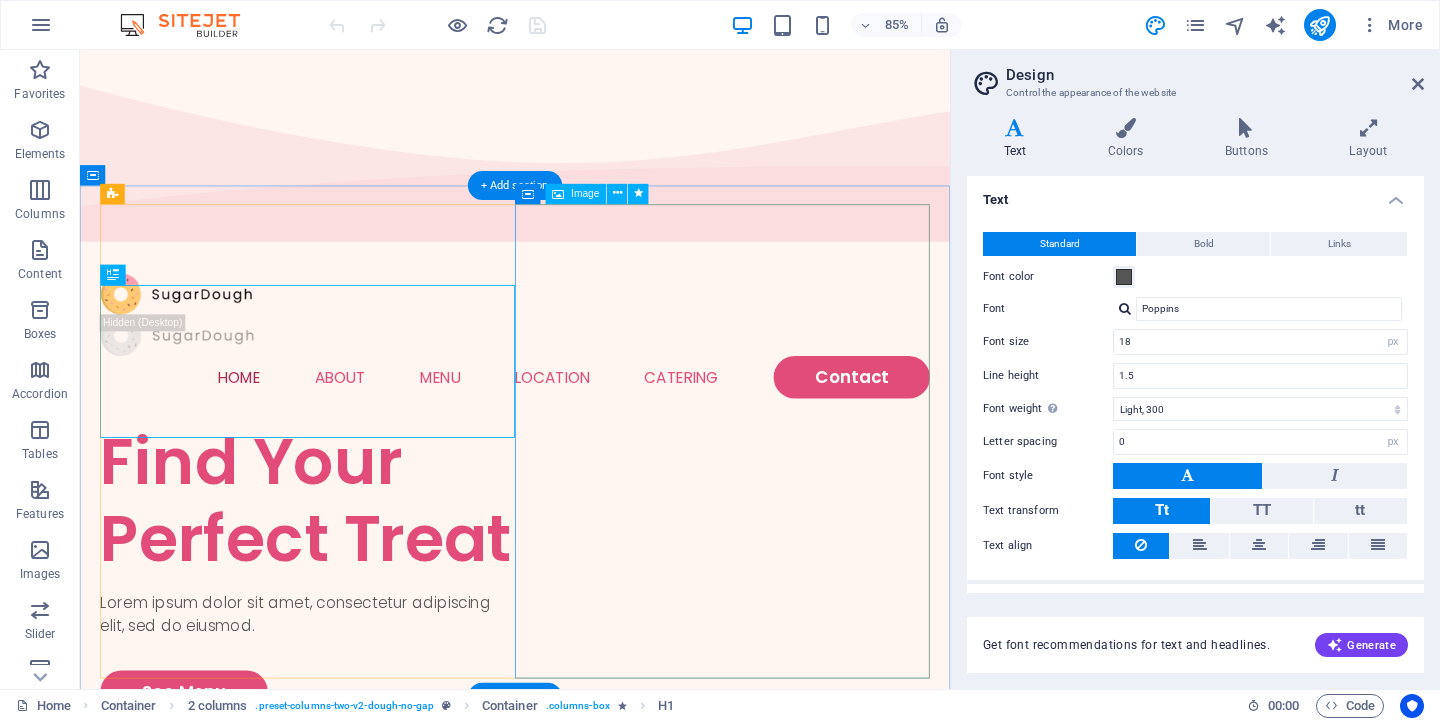 click at bounding box center (348, 1415) 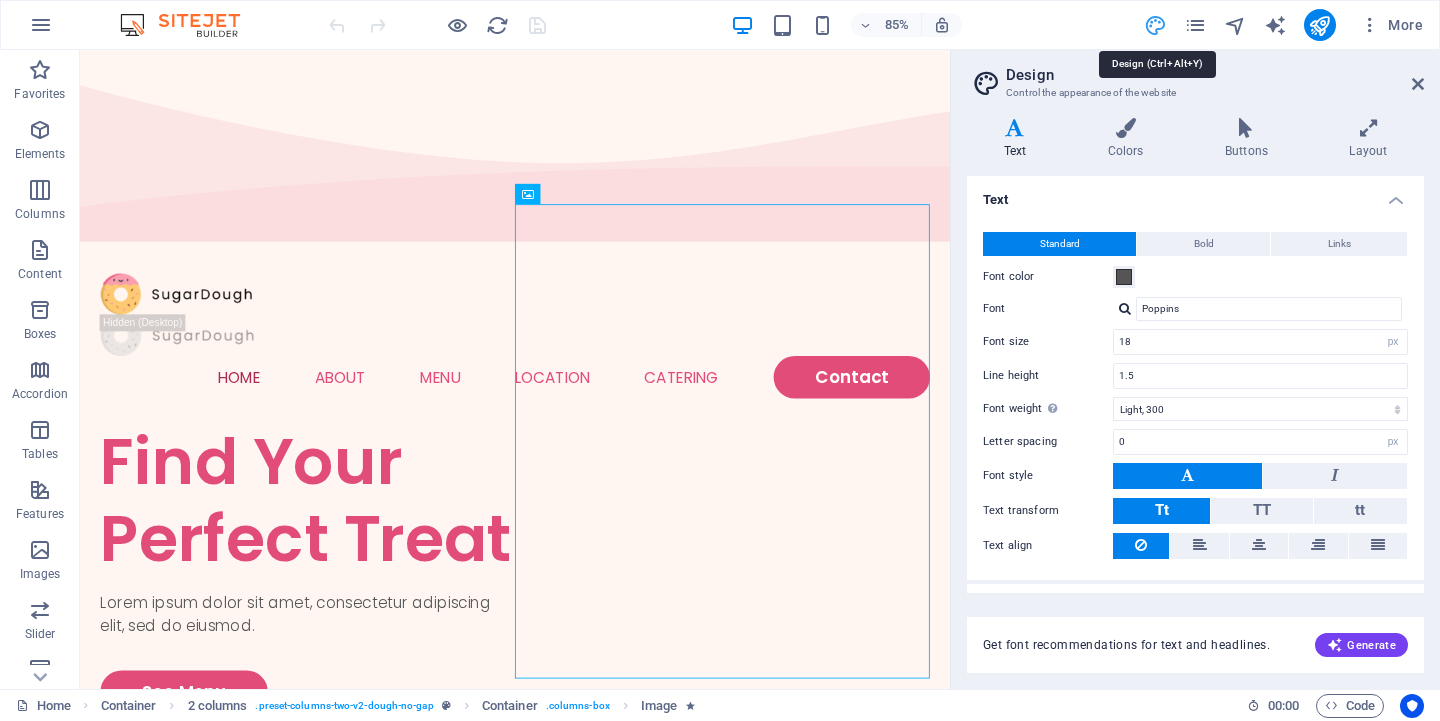 click at bounding box center (1155, 25) 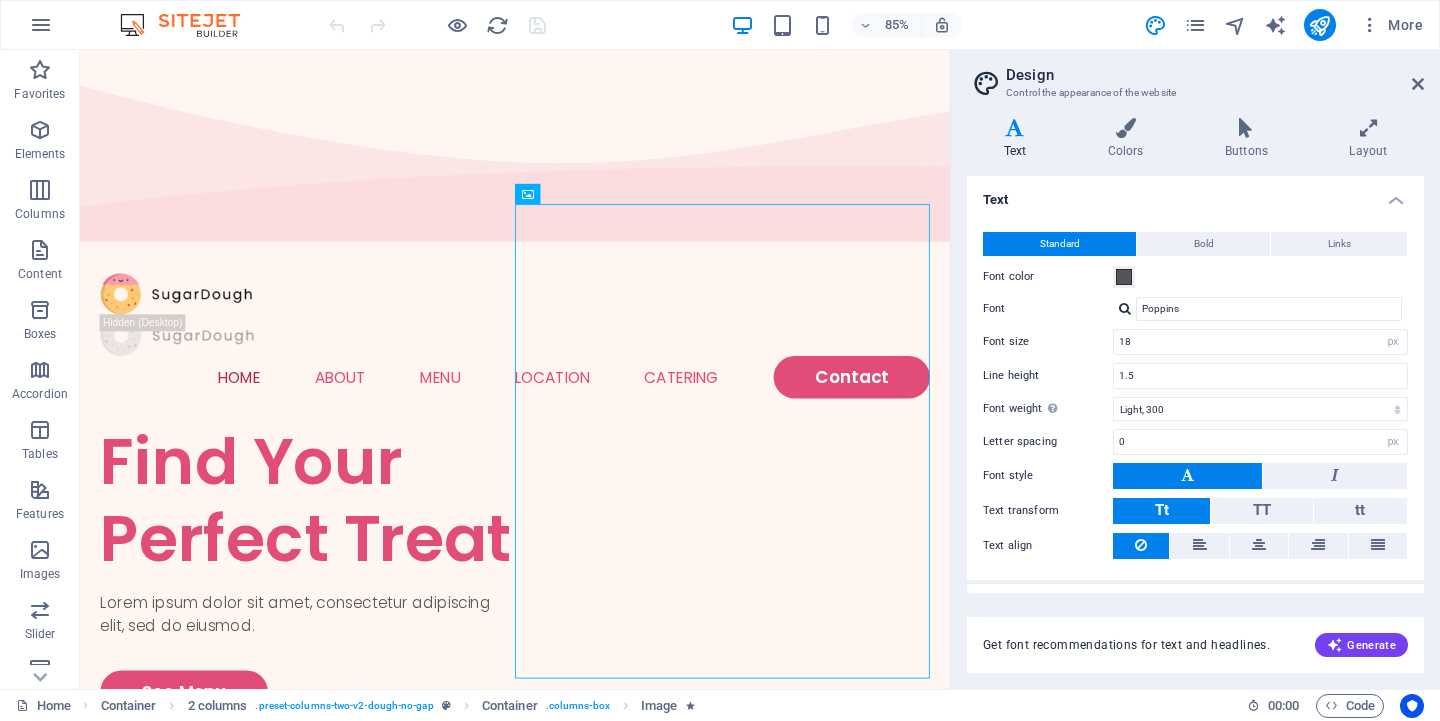 click on "Design Control the appearance of the website Variants  Text  Colors  Buttons  Layout Text Standard Bold Links Font color Font Poppins Font size 18 rem px Line height 1.5 Font weight To display the font weight correctly, it may need to be enabled.  Manage Fonts Thin, 100 Extra-light, 200 Light, 300 Regular, 400 Medium, 500 Semi-bold, 600 Bold, 700 Extra-bold, 800 Black, 900 Letter spacing 0 rem px Font style Text transform Tt TT tt Text align Font weight To display the font weight correctly, it may need to be enabled.  Manage Fonts Thin, 100 Extra-light, 200 Light, 300 Regular, 400 Medium, 500 Semi-bold, 600 Bold, 700 Extra-bold, 800 Black, 900 Default Hover / Active Font color Font color Decoration Decoration Transition duration 0.3 s Transition function Ease Ease In Ease Out Ease In/Ease Out Linear Headlines All H1 / Textlogo H2 H3 H4 H5 H6 Font color Font Poppins Line height 1.2 Font weight To display the font weight correctly, it may need to be enabled.  Manage Fonts Thin, 100 Extra-light, 200 Light, 300 0" at bounding box center (1195, 369) 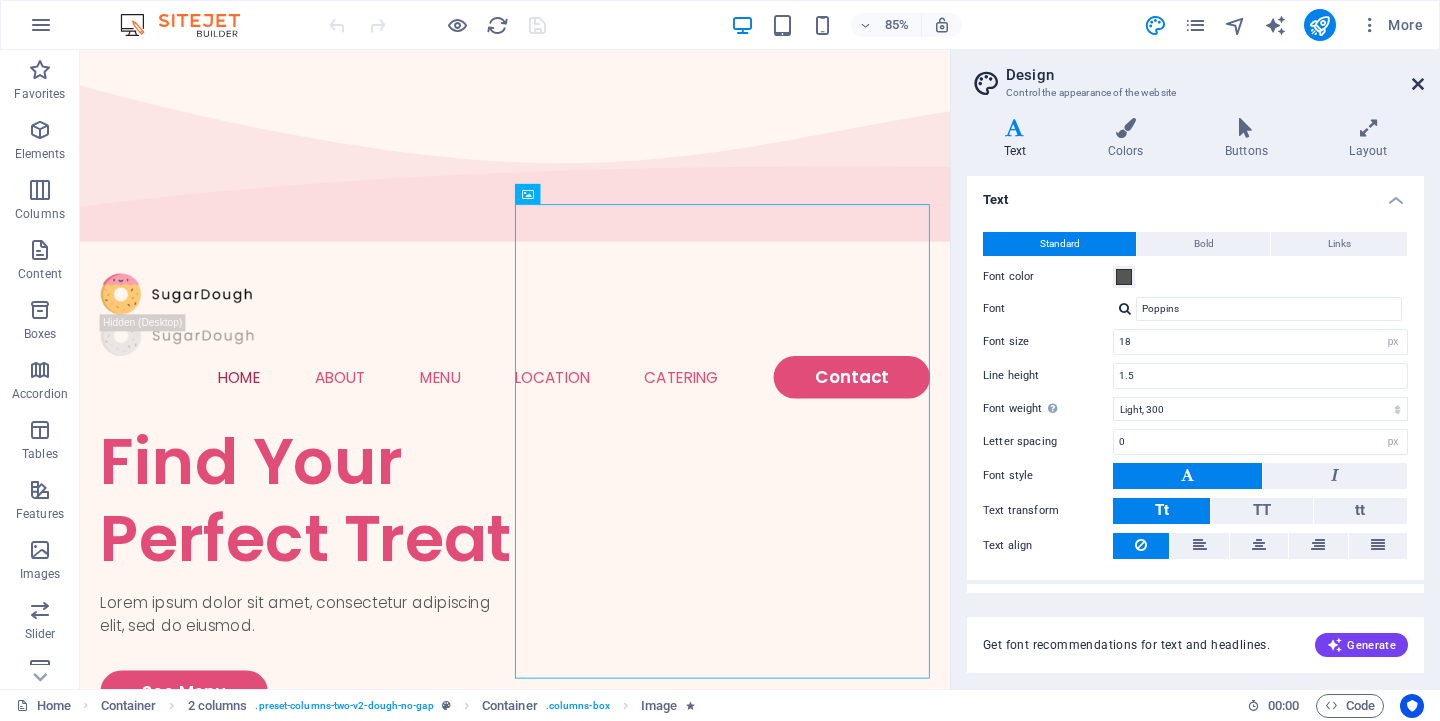 click at bounding box center (1418, 84) 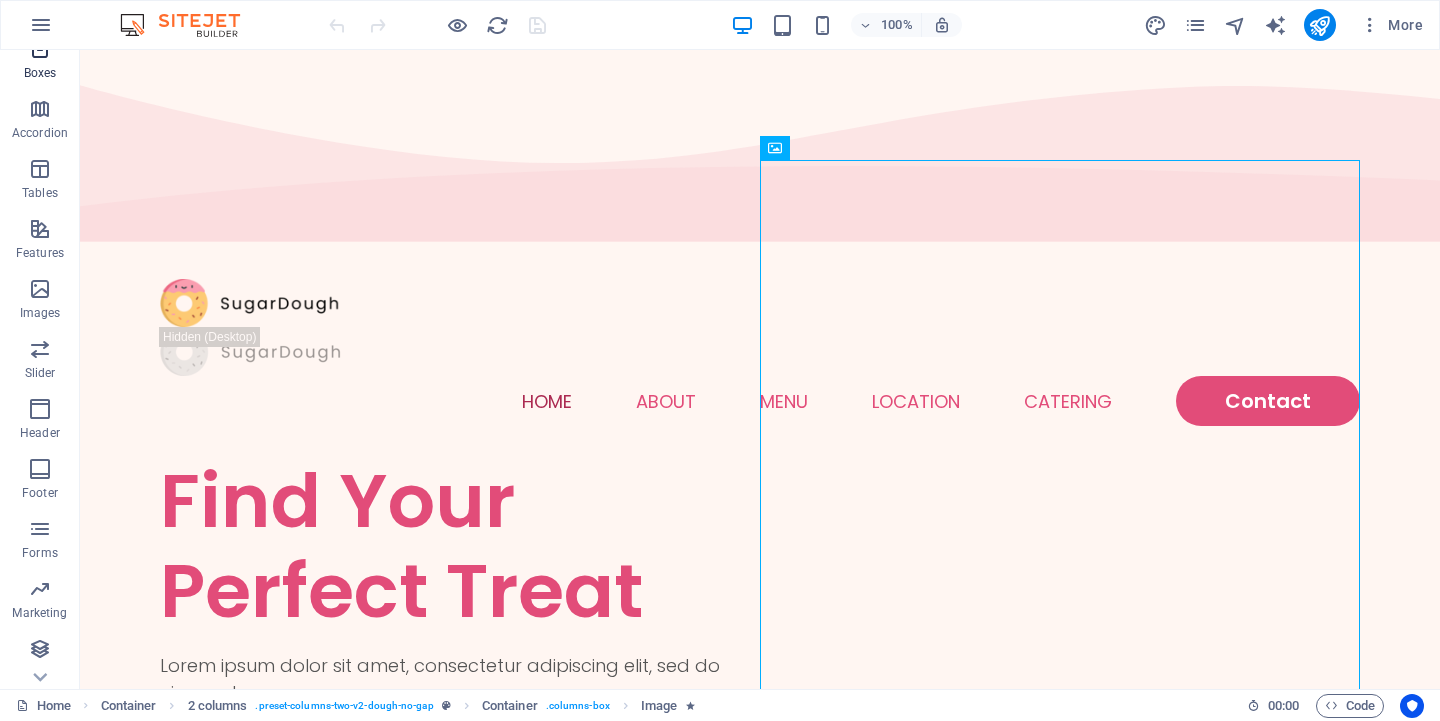 scroll, scrollTop: 261, scrollLeft: 0, axis: vertical 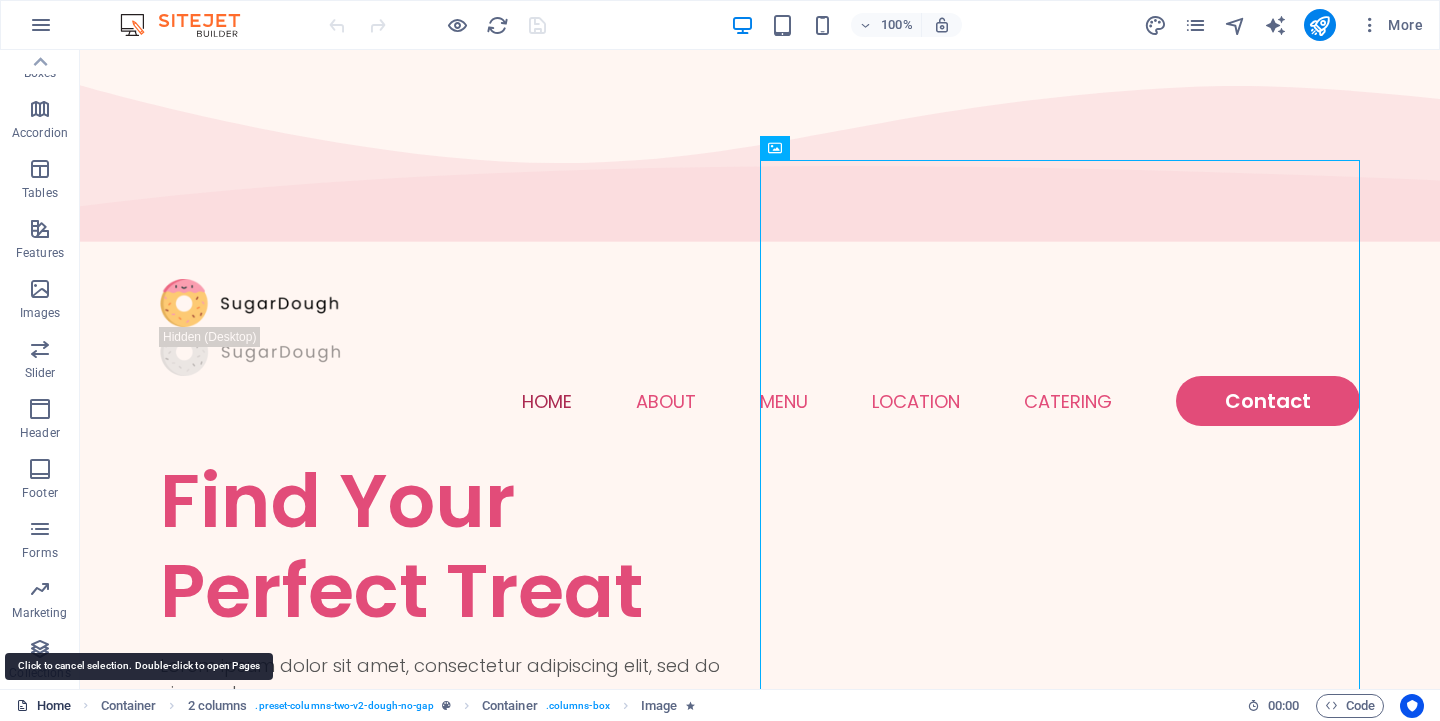 click at bounding box center (22, 705) 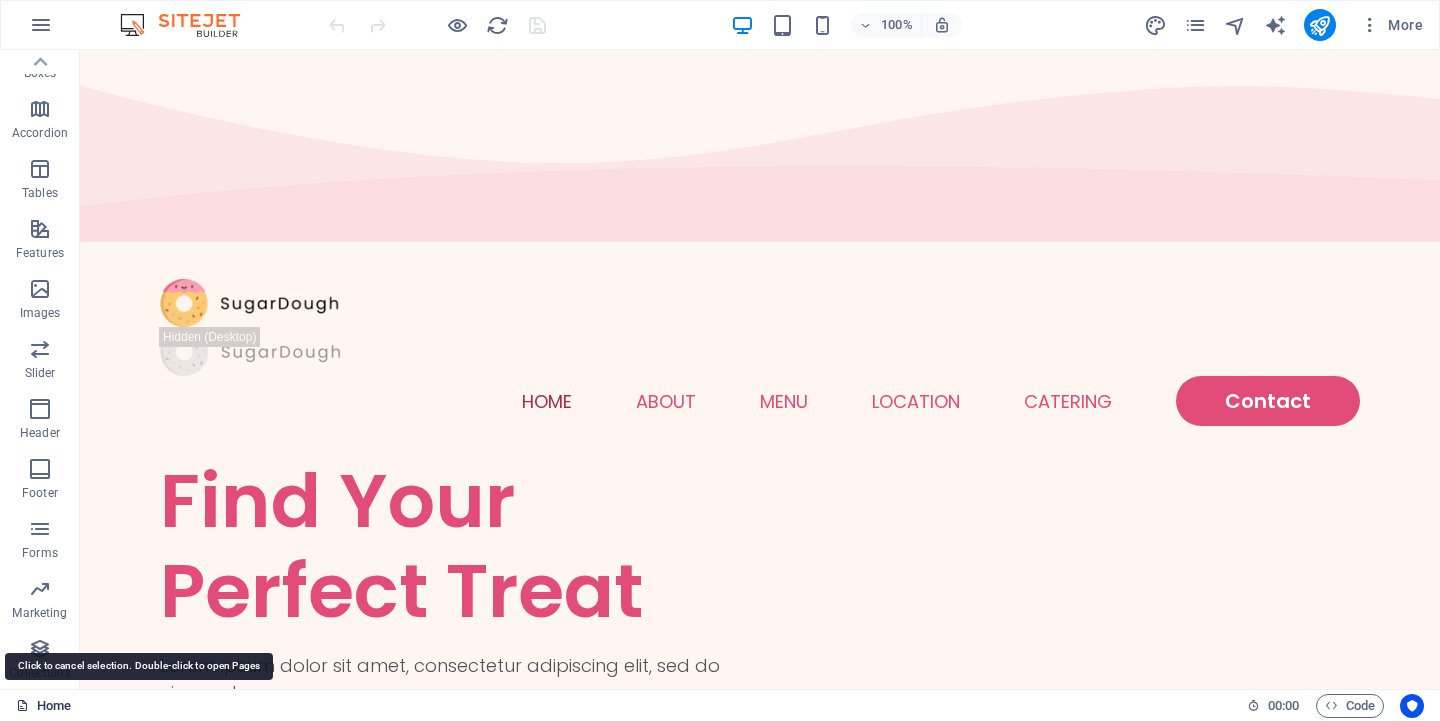 click at bounding box center [22, 705] 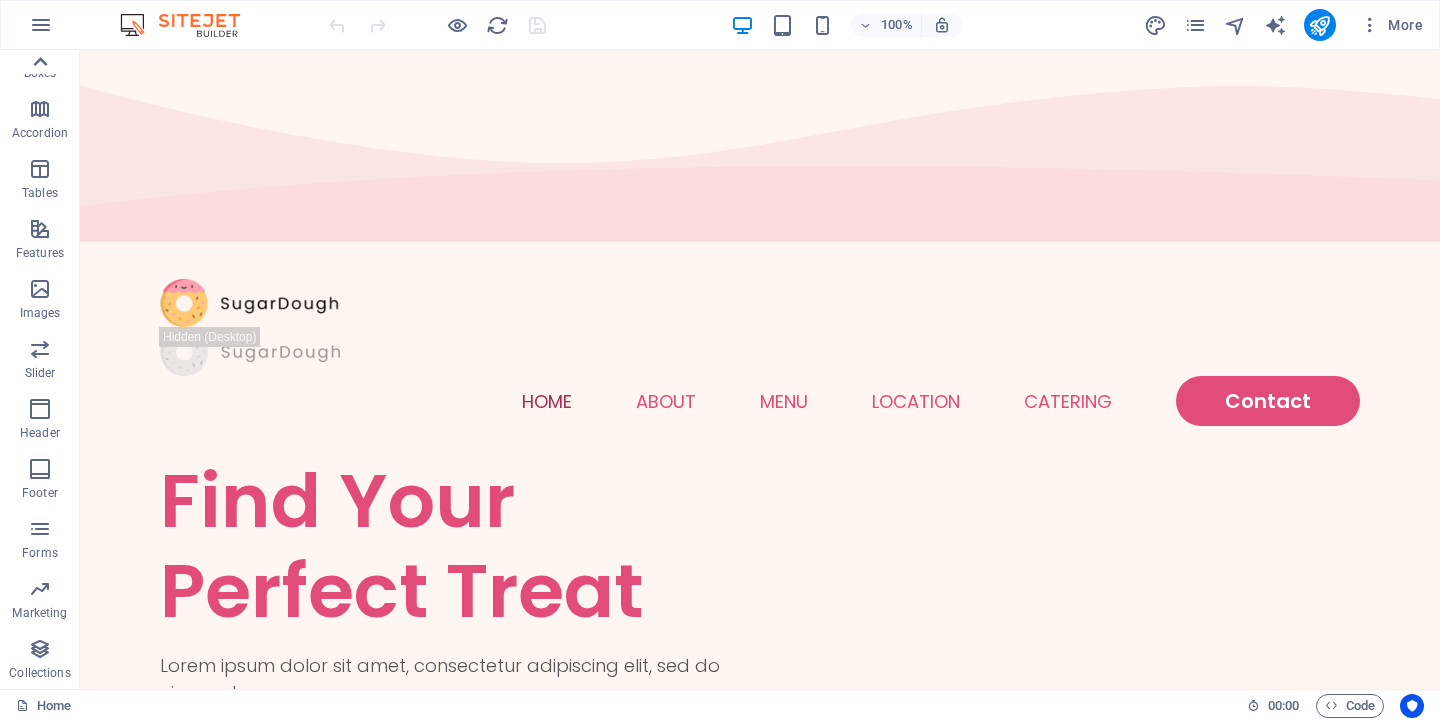 click 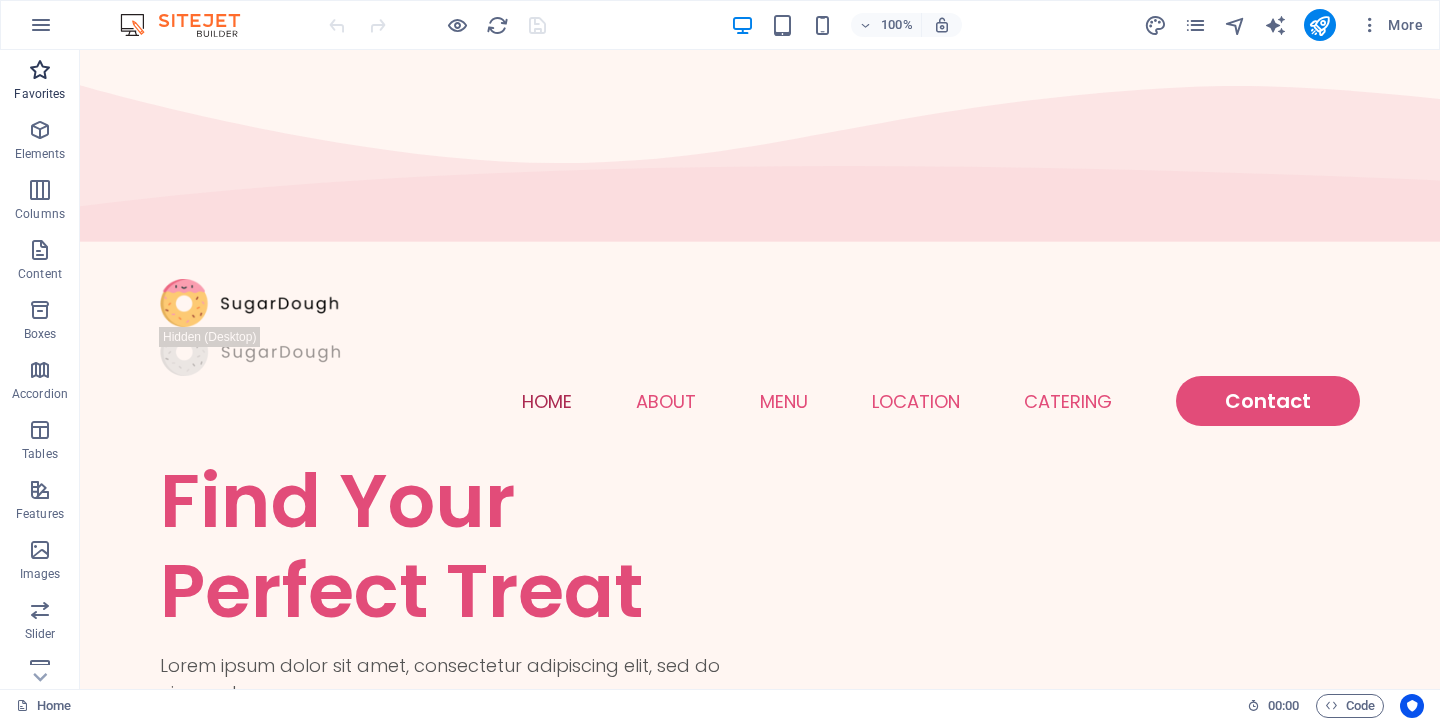click on "Favorites" at bounding box center [39, 94] 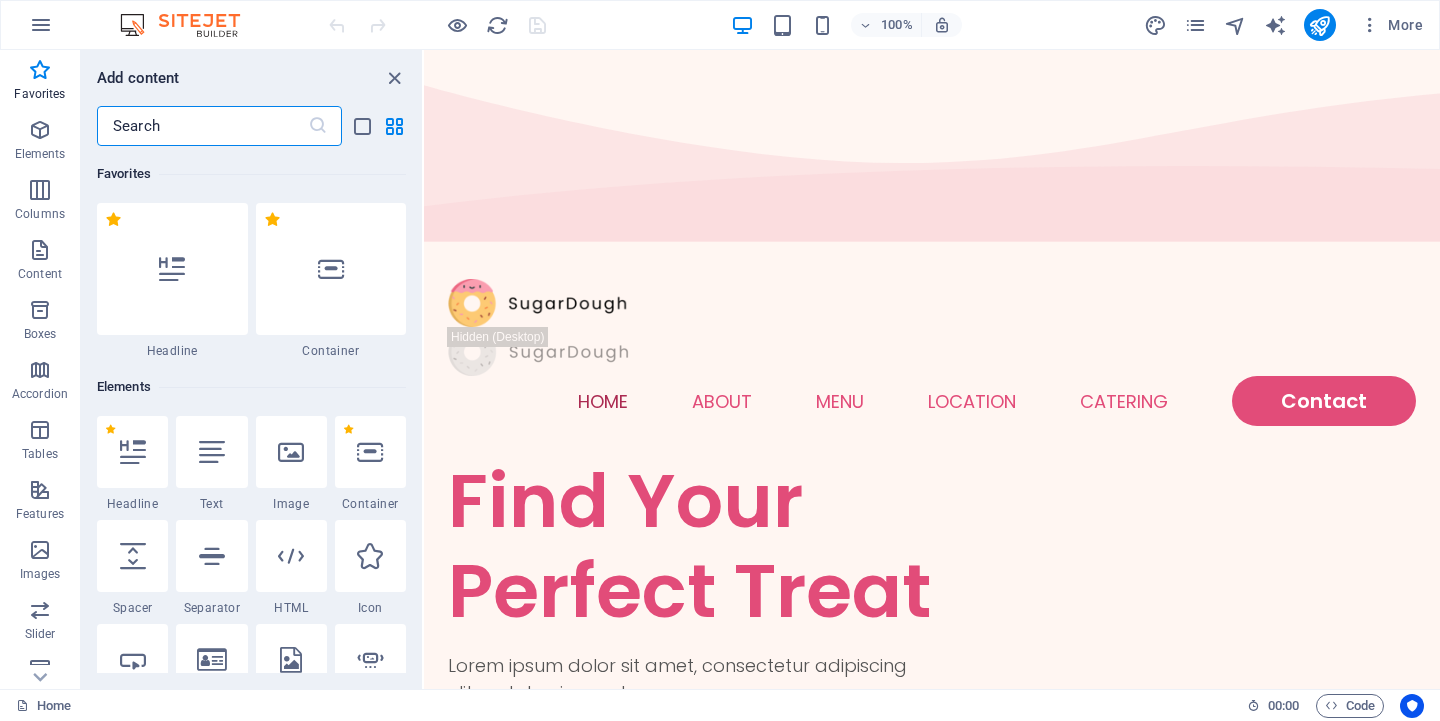 click on "100% More" at bounding box center (720, 25) 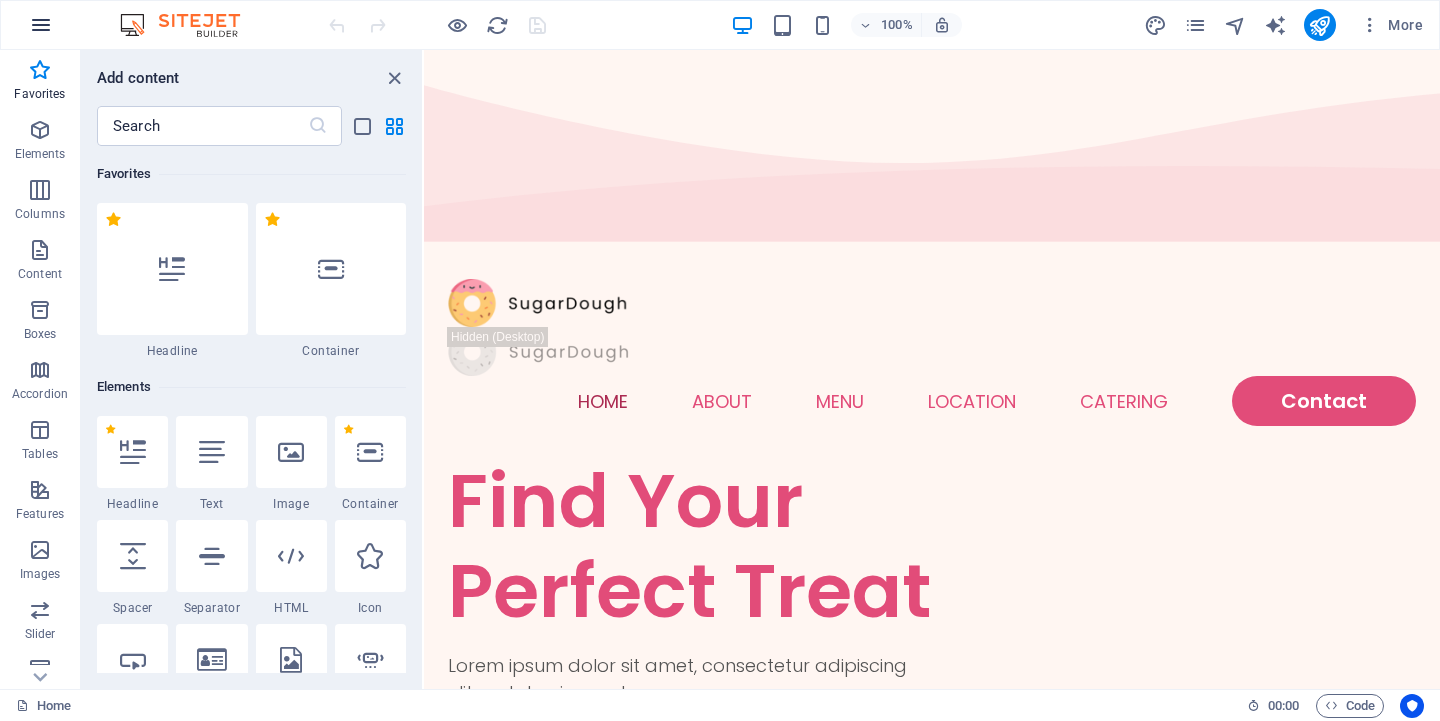 click at bounding box center (41, 25) 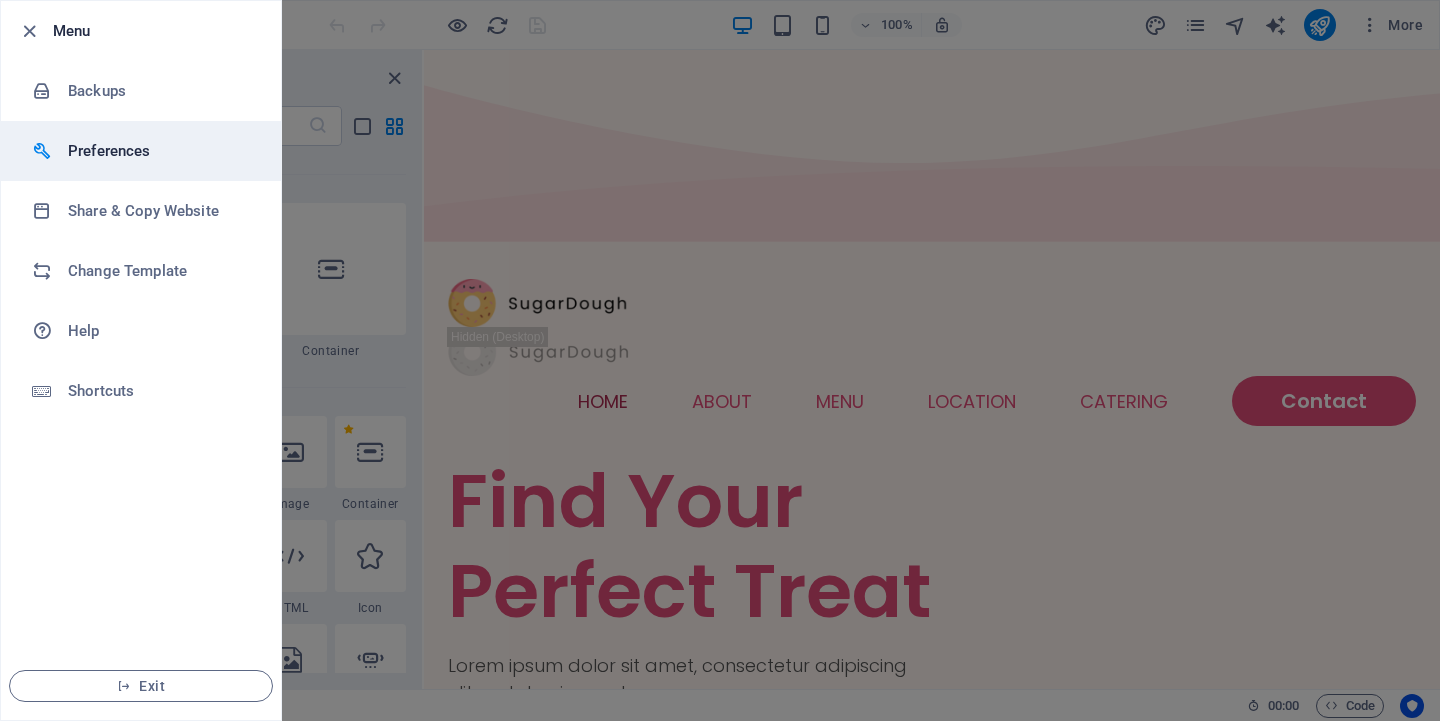 click on "Preferences" at bounding box center (160, 151) 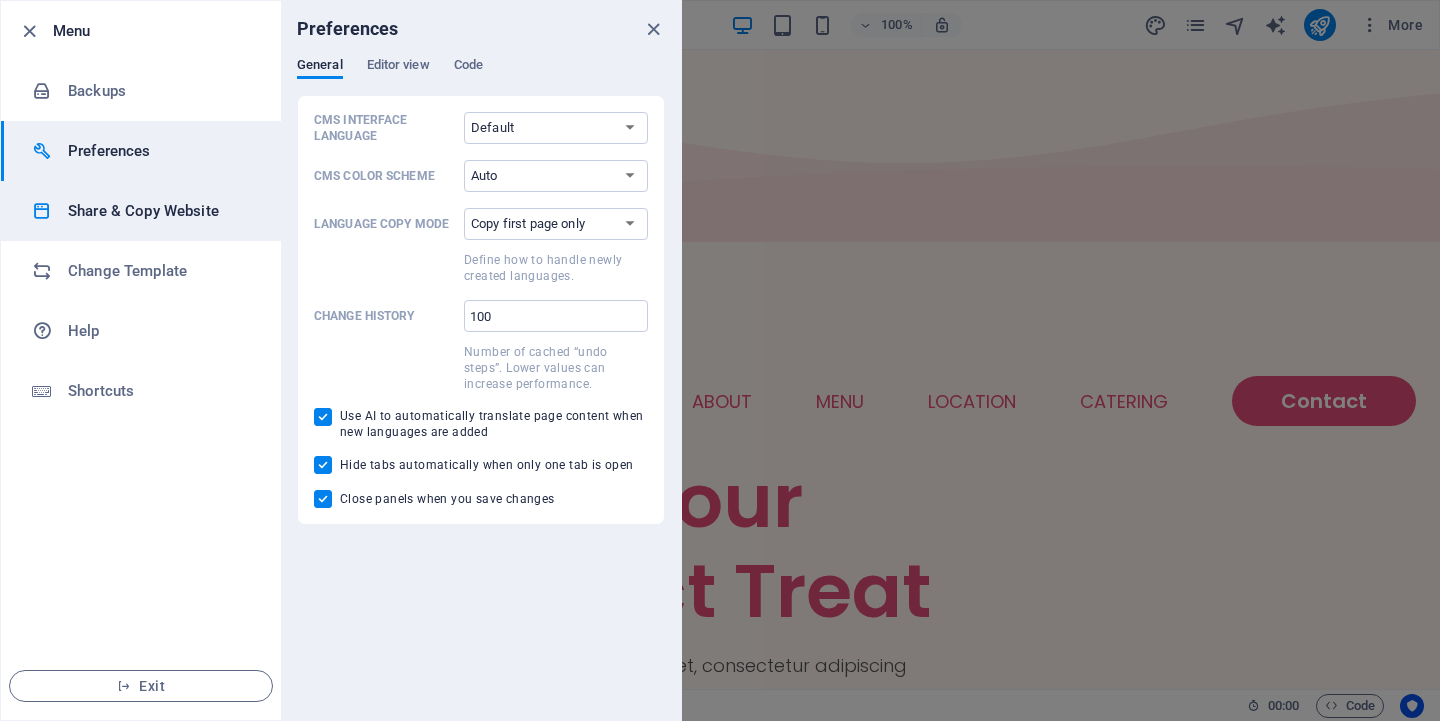 click on "Share & Copy Website" at bounding box center (160, 211) 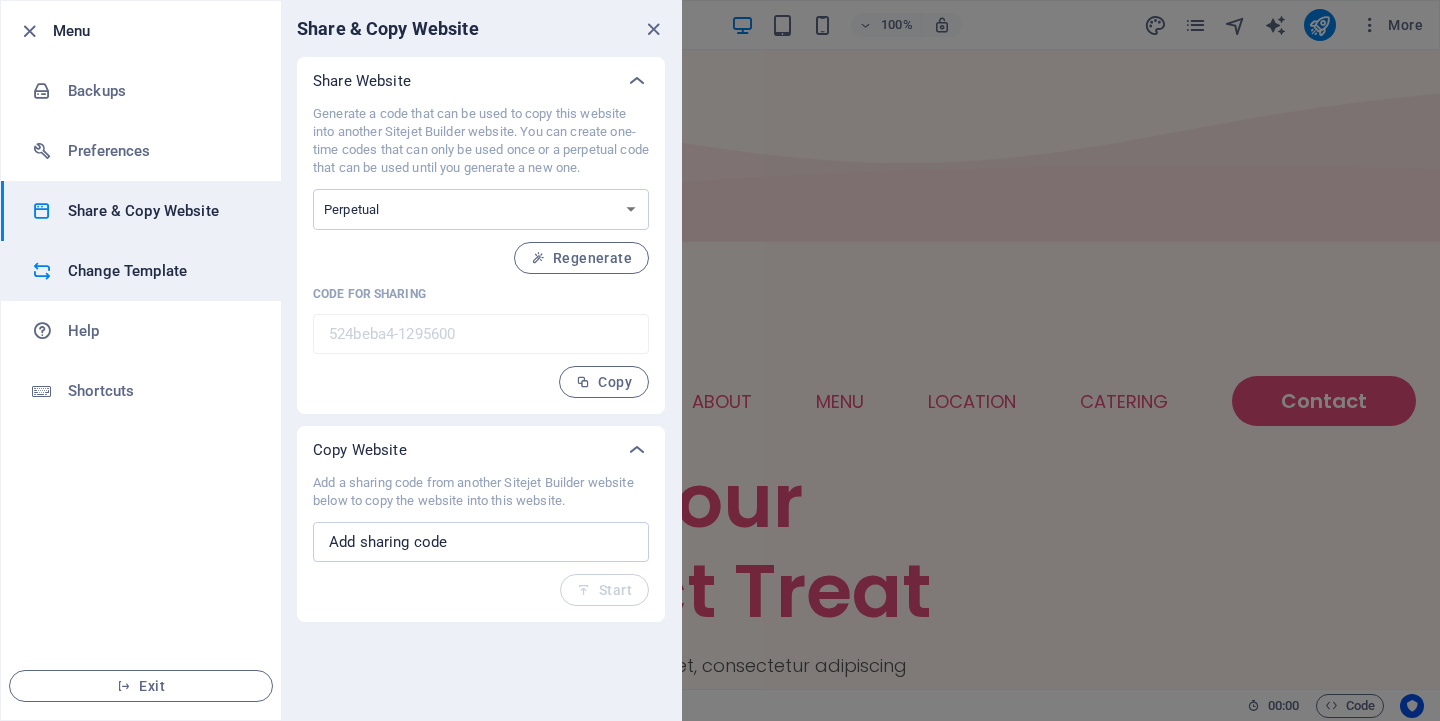 click on "Change Template" at bounding box center [160, 271] 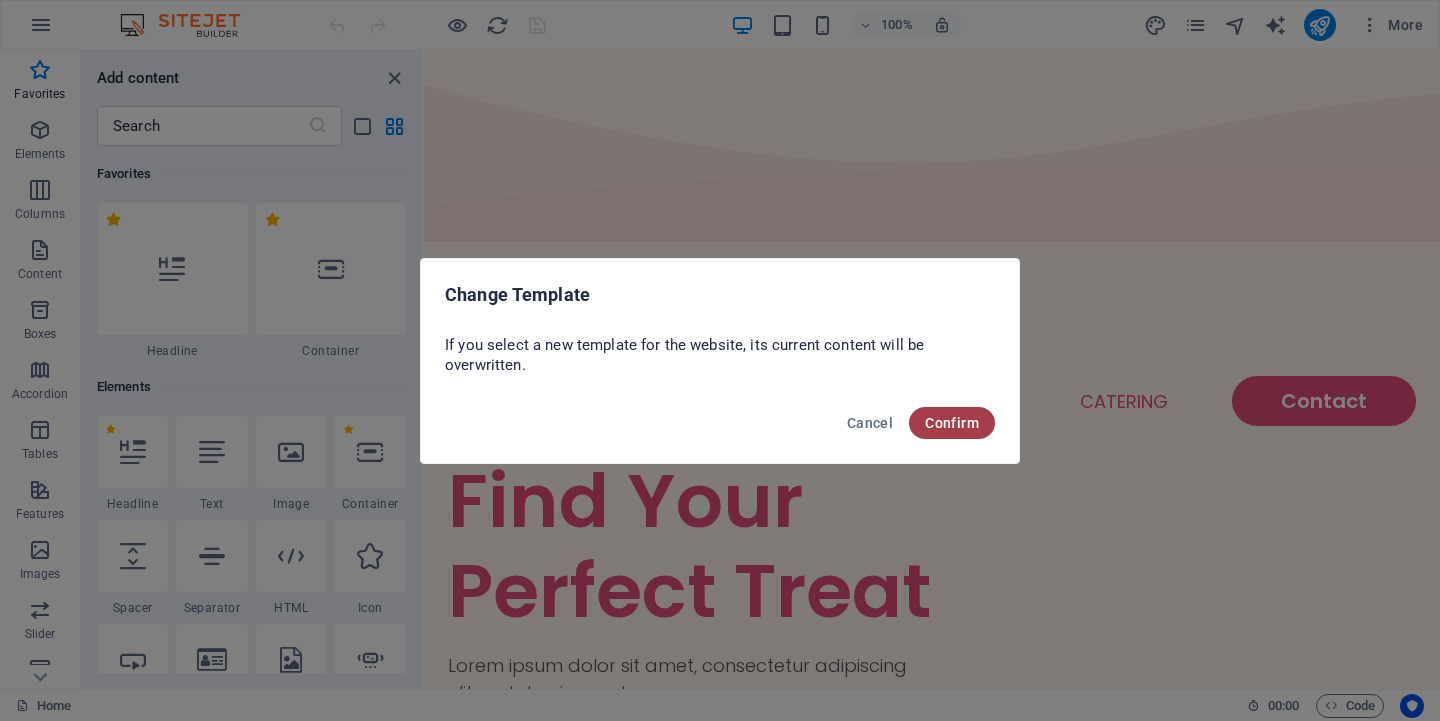 click on "Confirm" at bounding box center (952, 423) 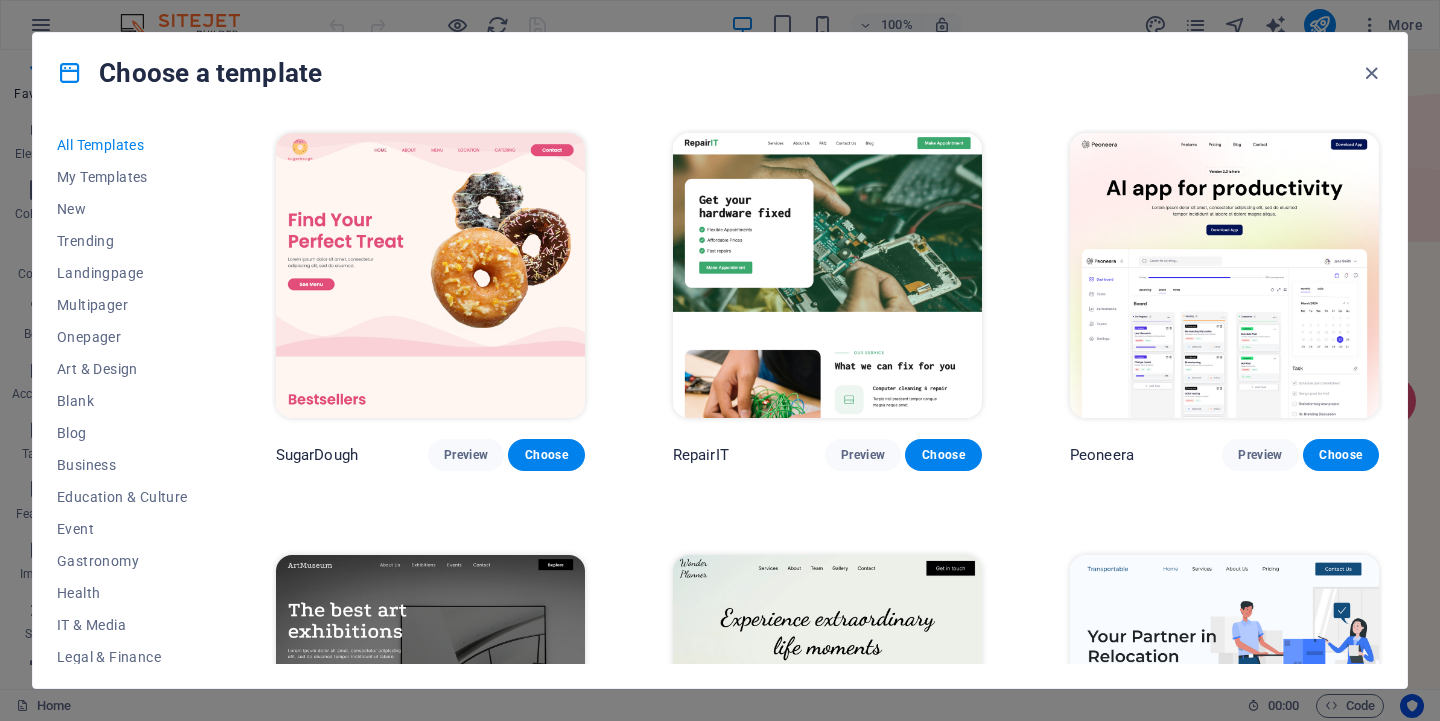 scroll, scrollTop: 108, scrollLeft: 0, axis: vertical 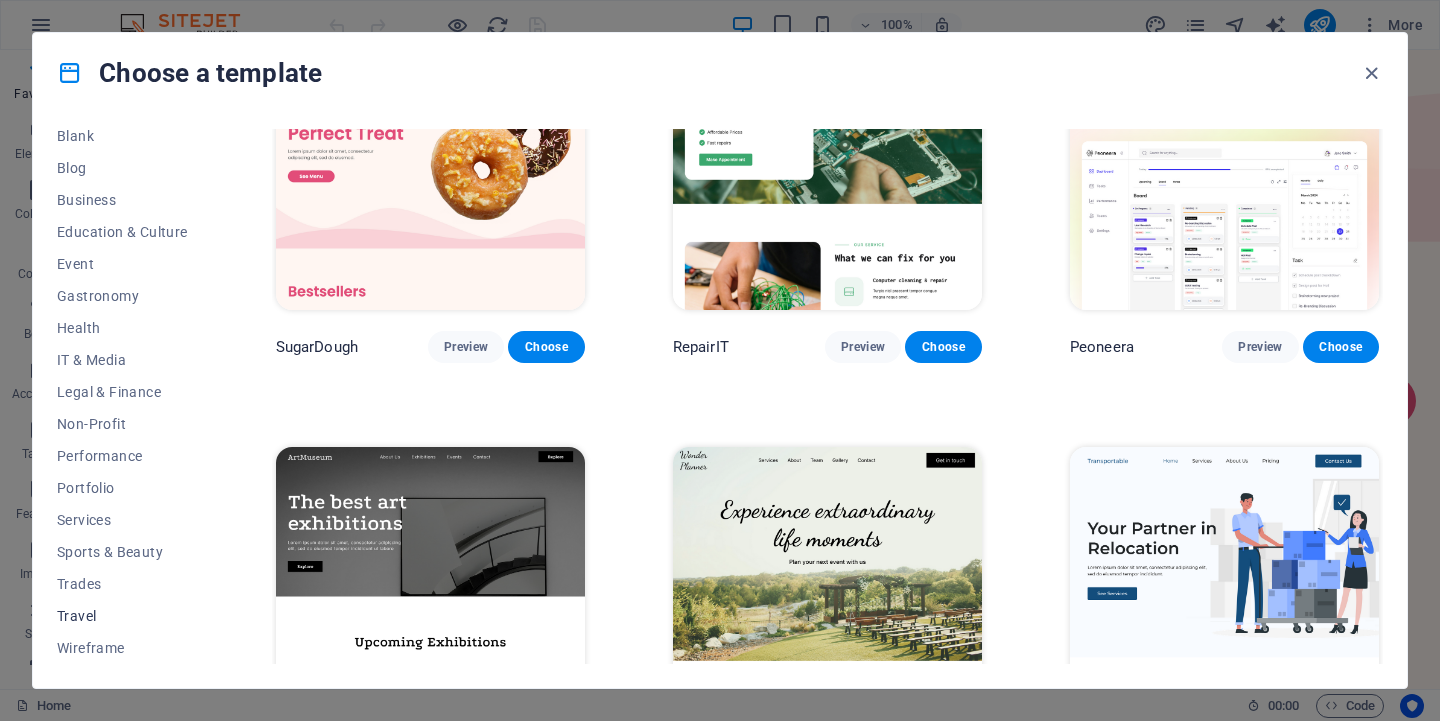 click on "Travel" at bounding box center (122, 616) 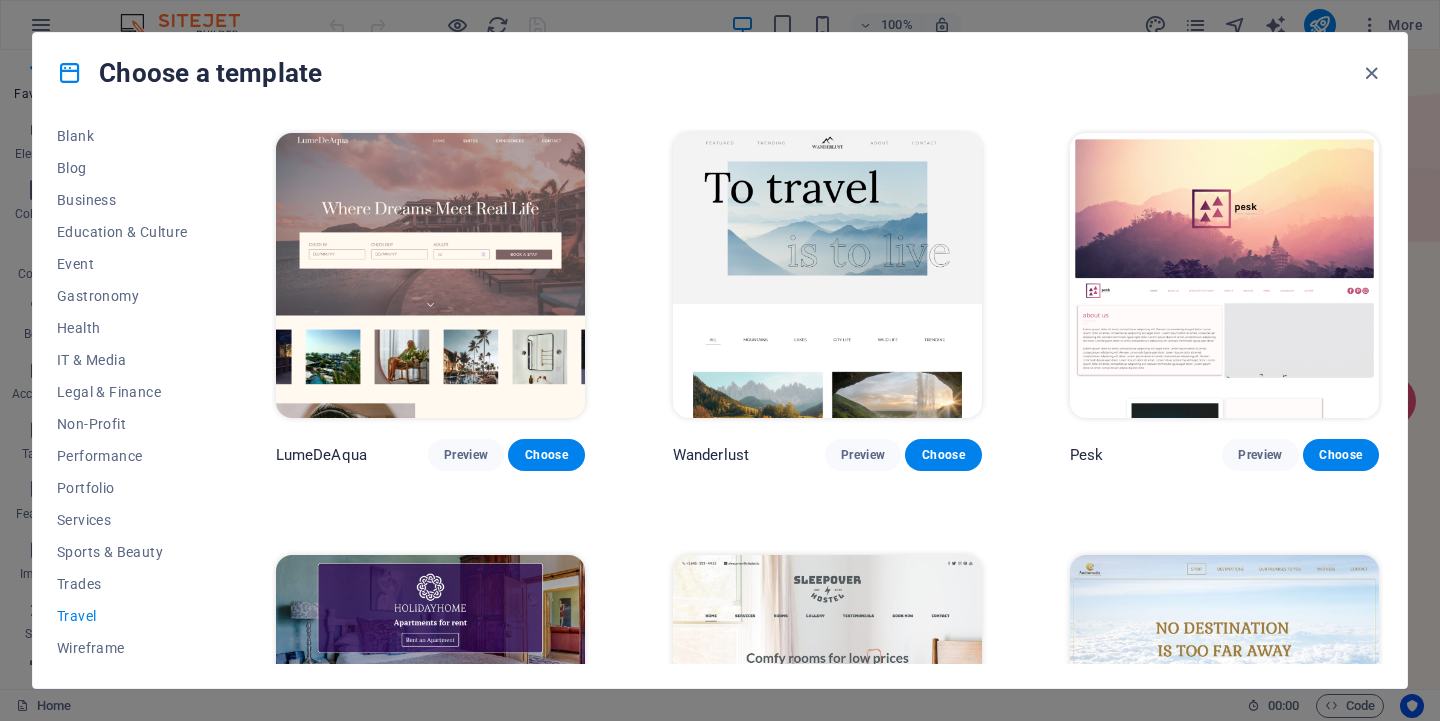 scroll, scrollTop: 0, scrollLeft: 0, axis: both 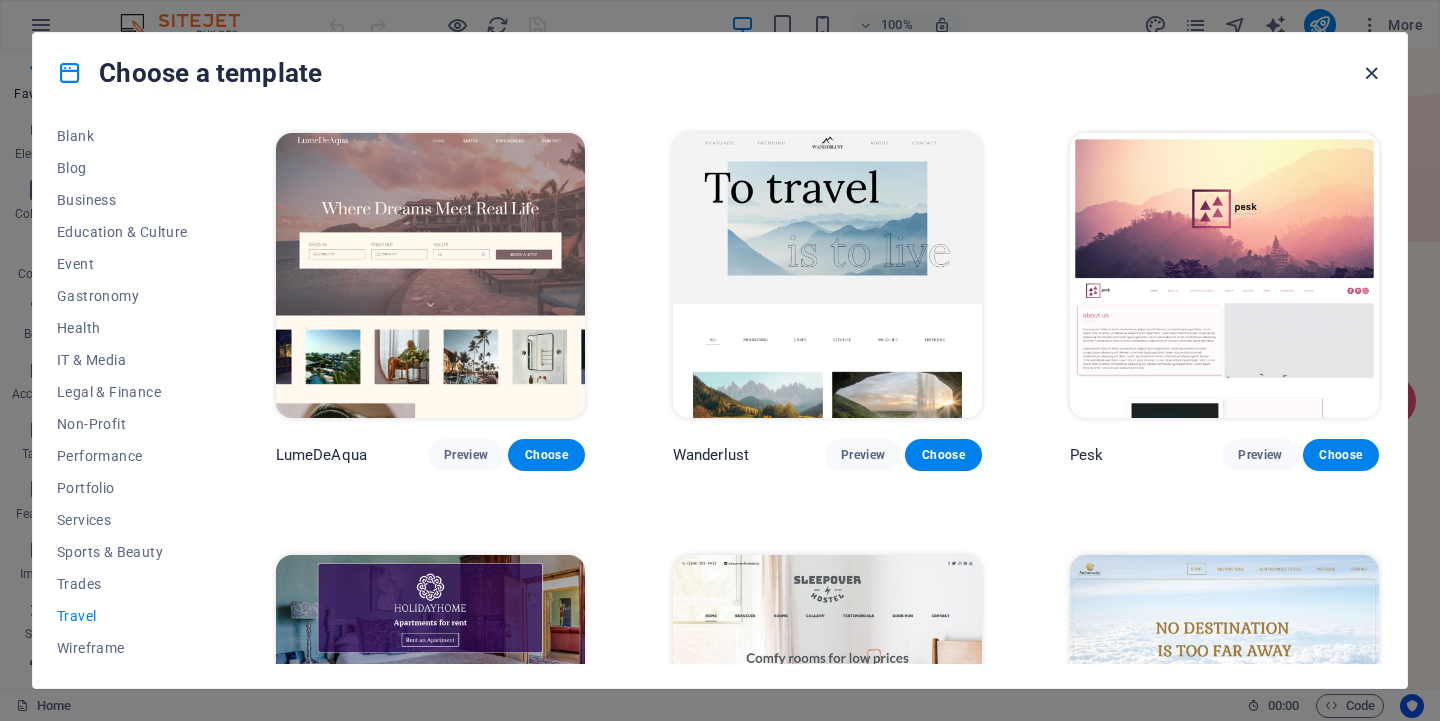 click at bounding box center [1371, 73] 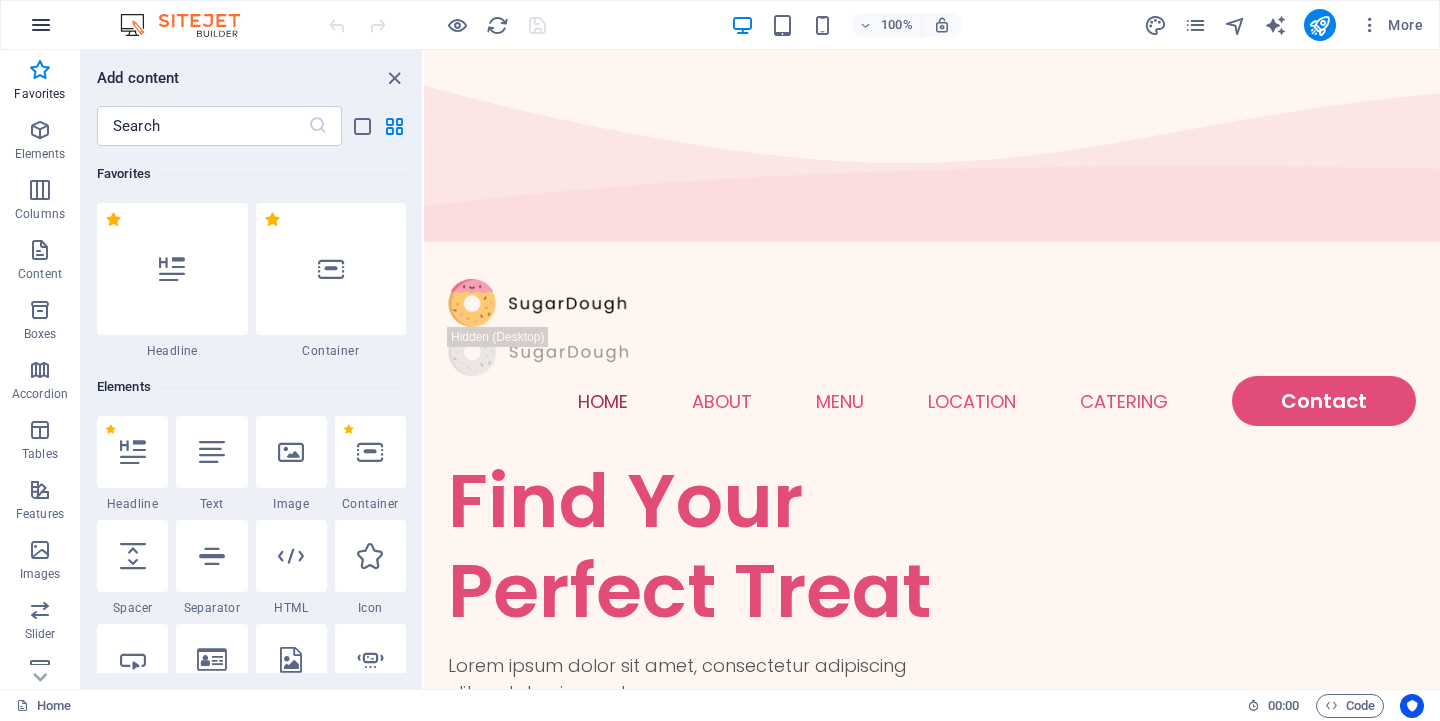 click at bounding box center [41, 25] 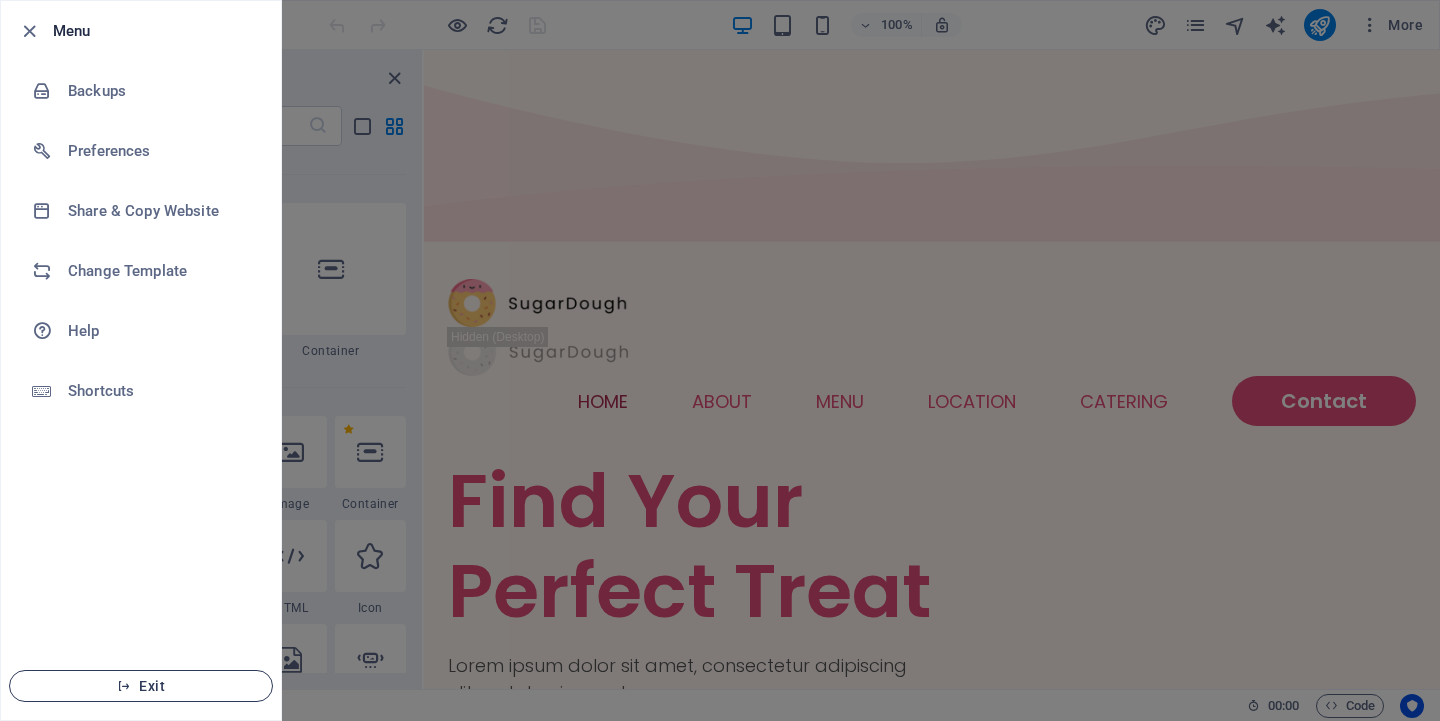 click on "Exit" at bounding box center [141, 686] 